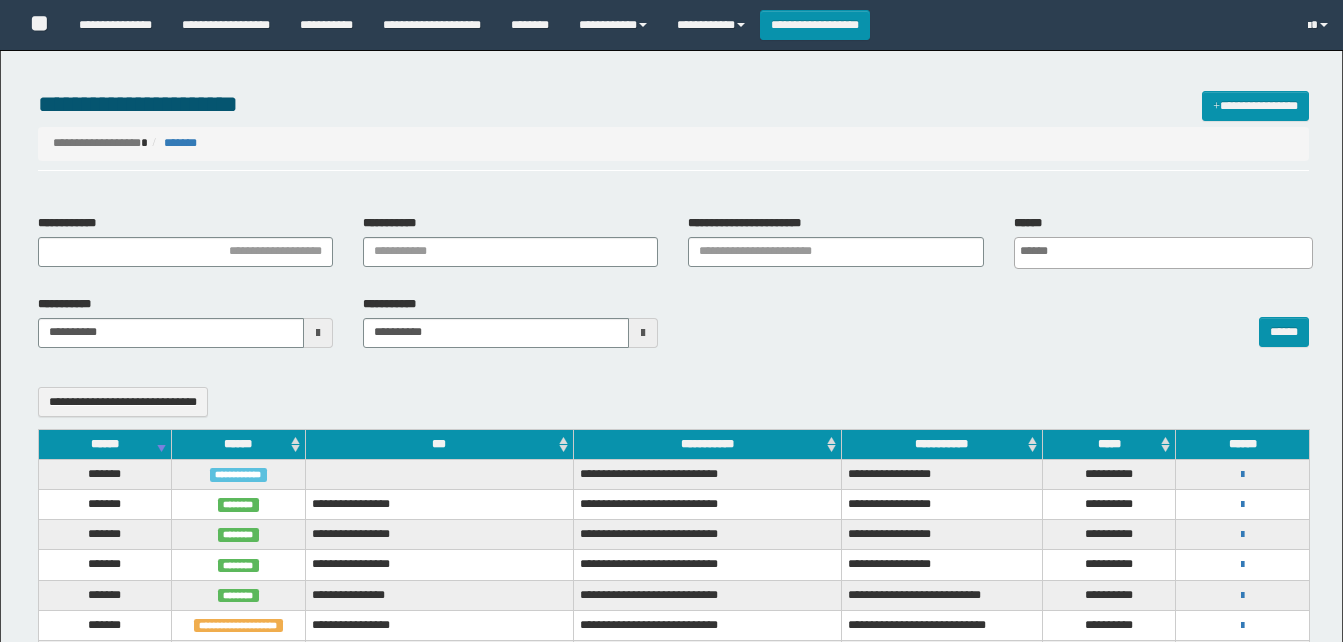 select 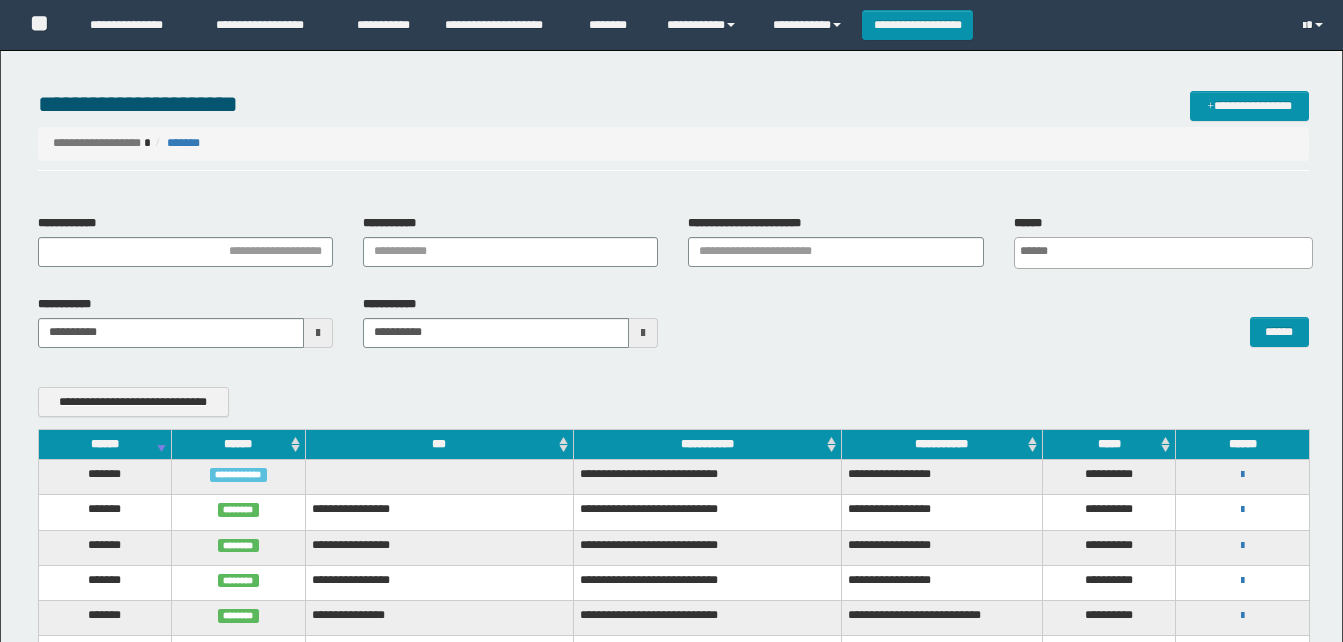scroll, scrollTop: 200, scrollLeft: 0, axis: vertical 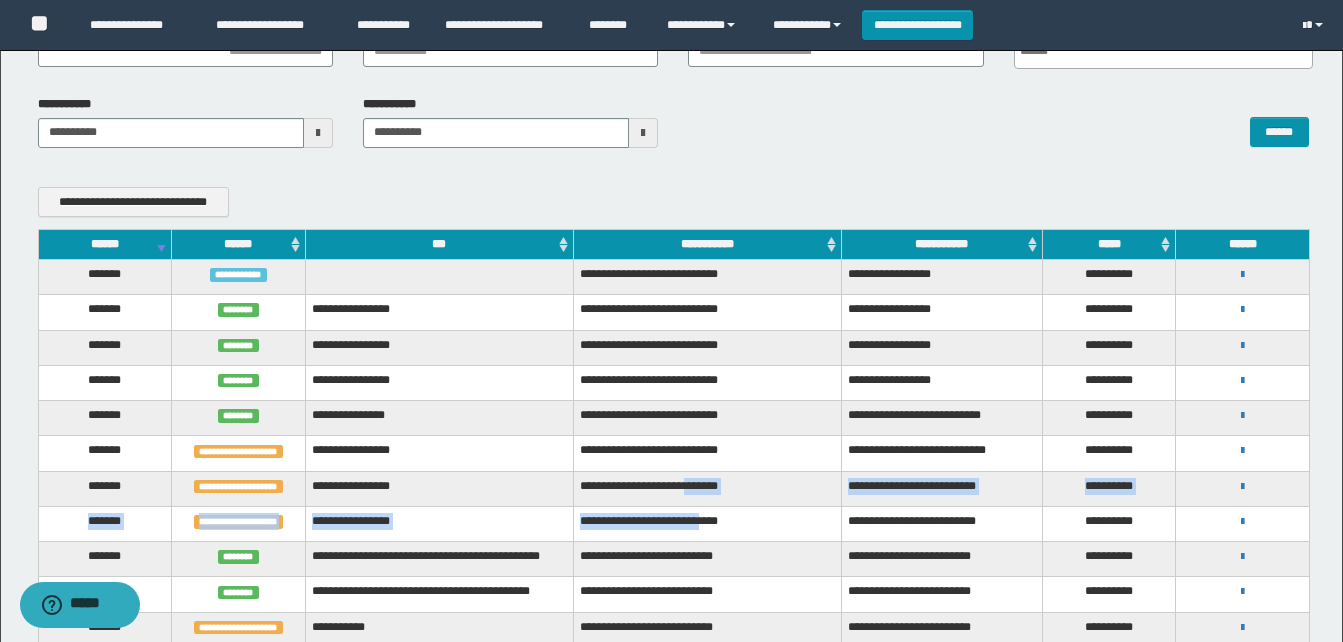 click on "******" at bounding box center [105, 244] 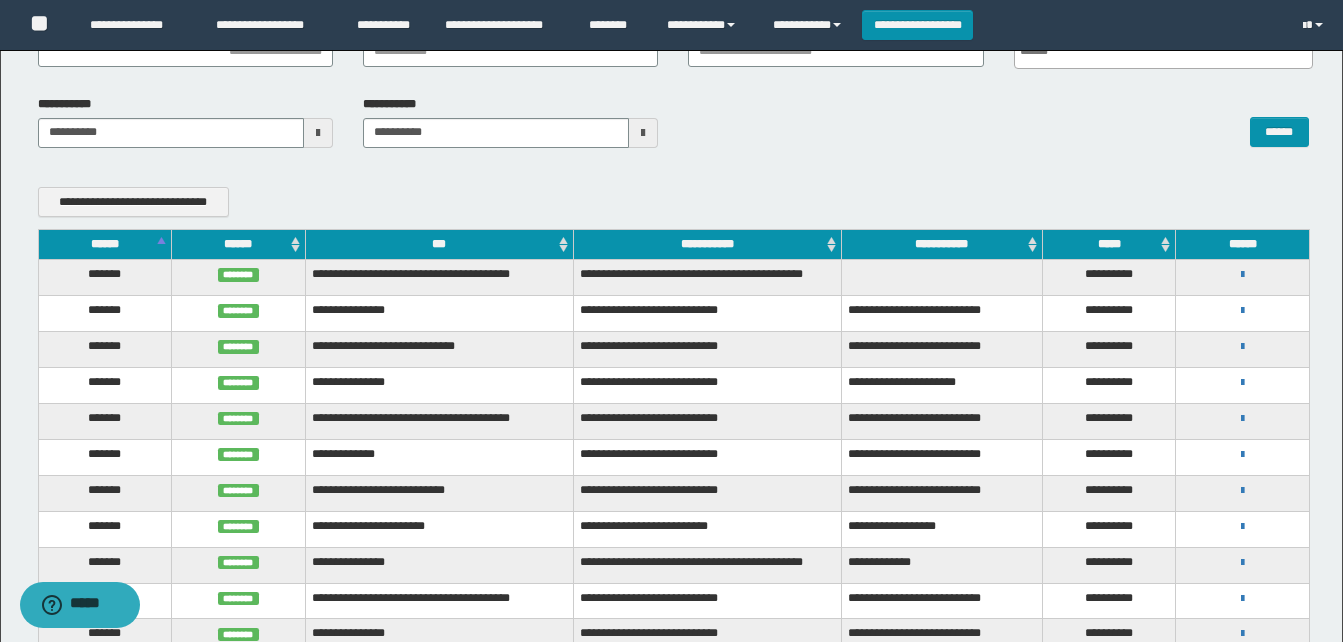 click on "******" at bounding box center (105, 244) 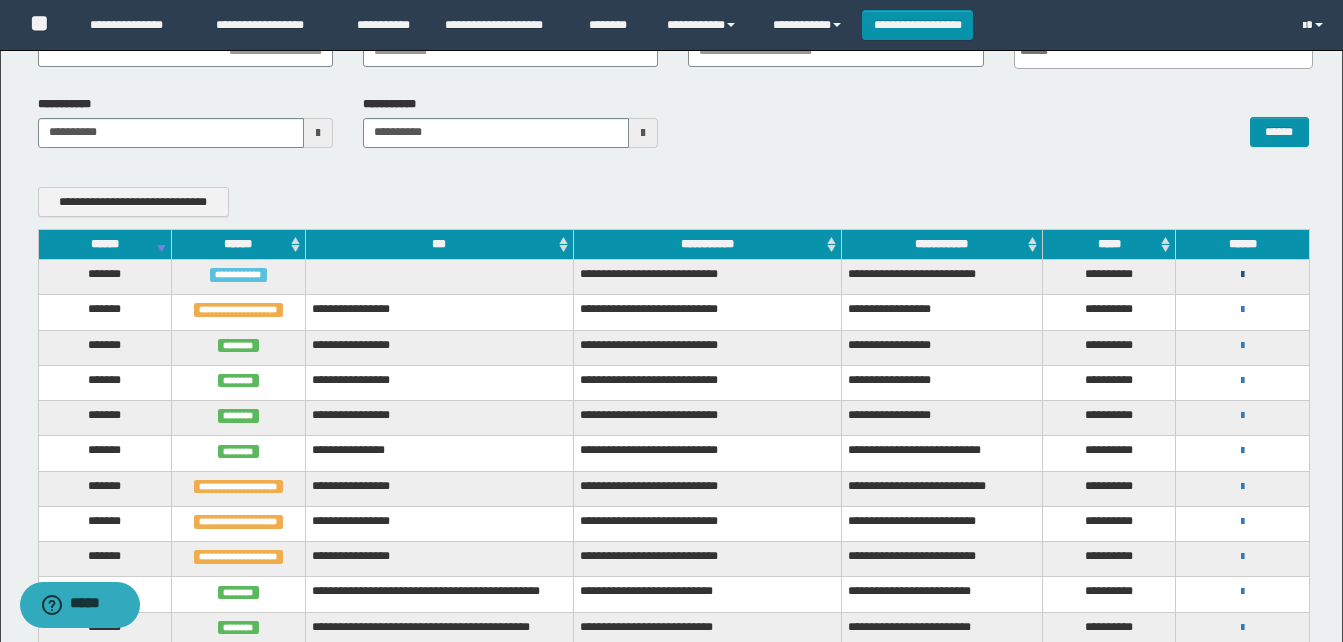 click at bounding box center (1242, 275) 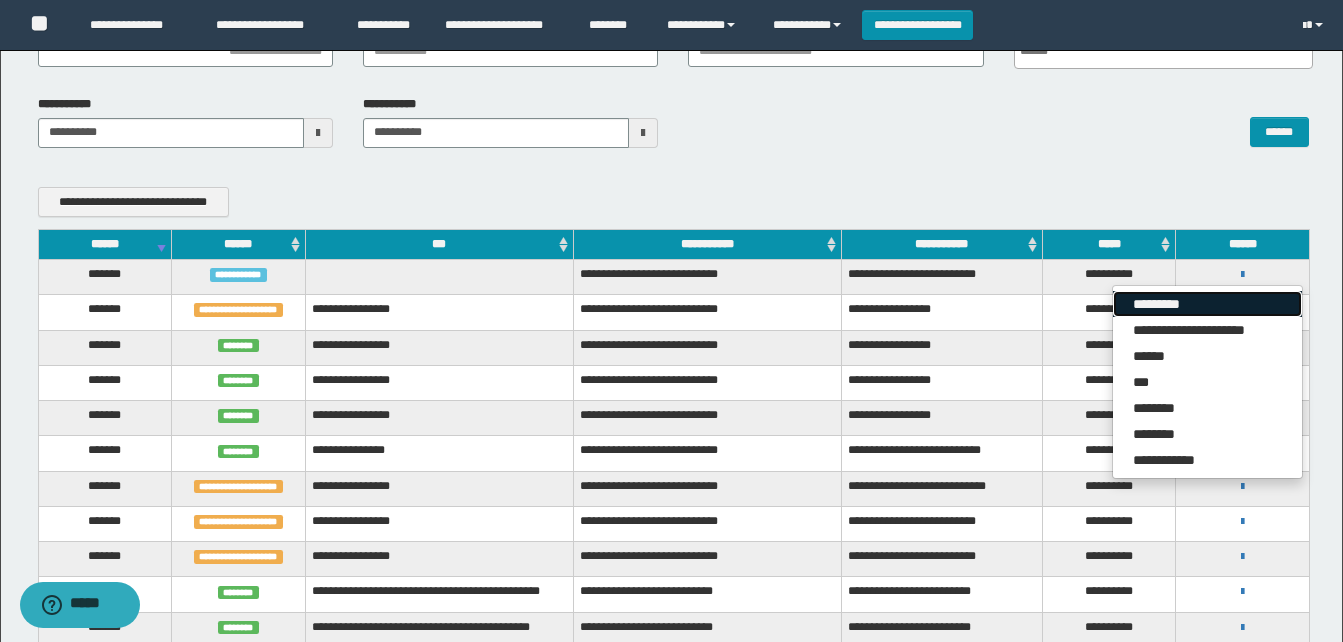 click on "*********" at bounding box center (1207, 304) 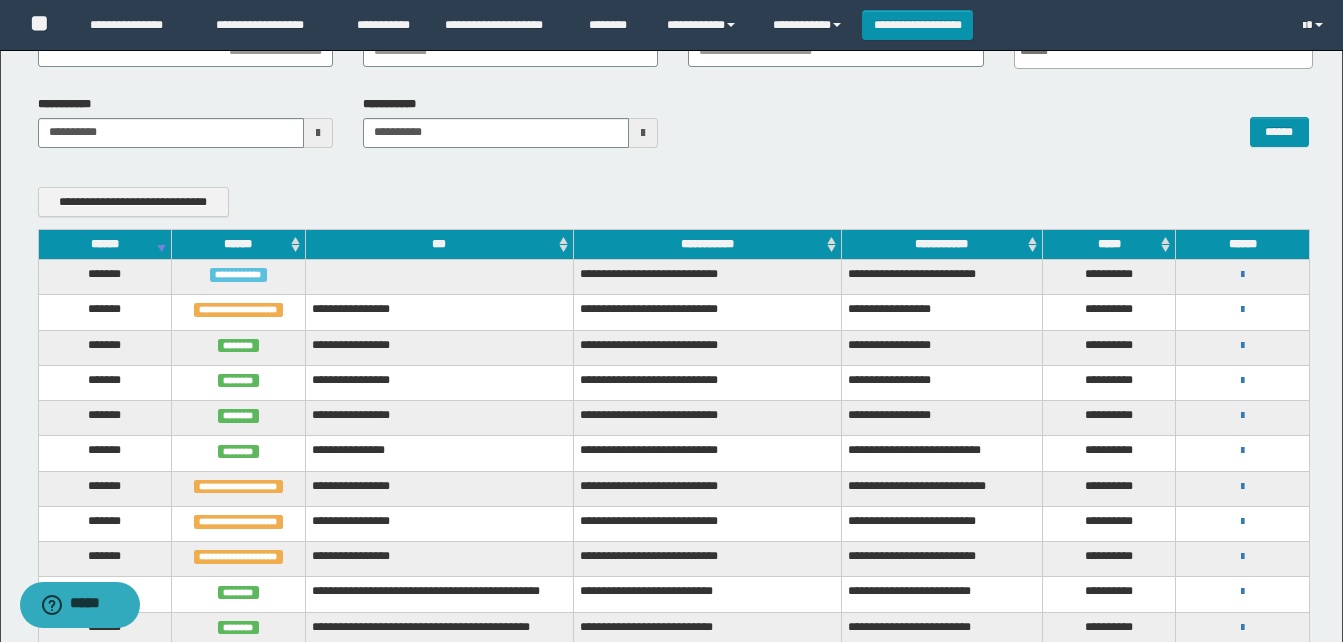 click on "******" at bounding box center [105, 244] 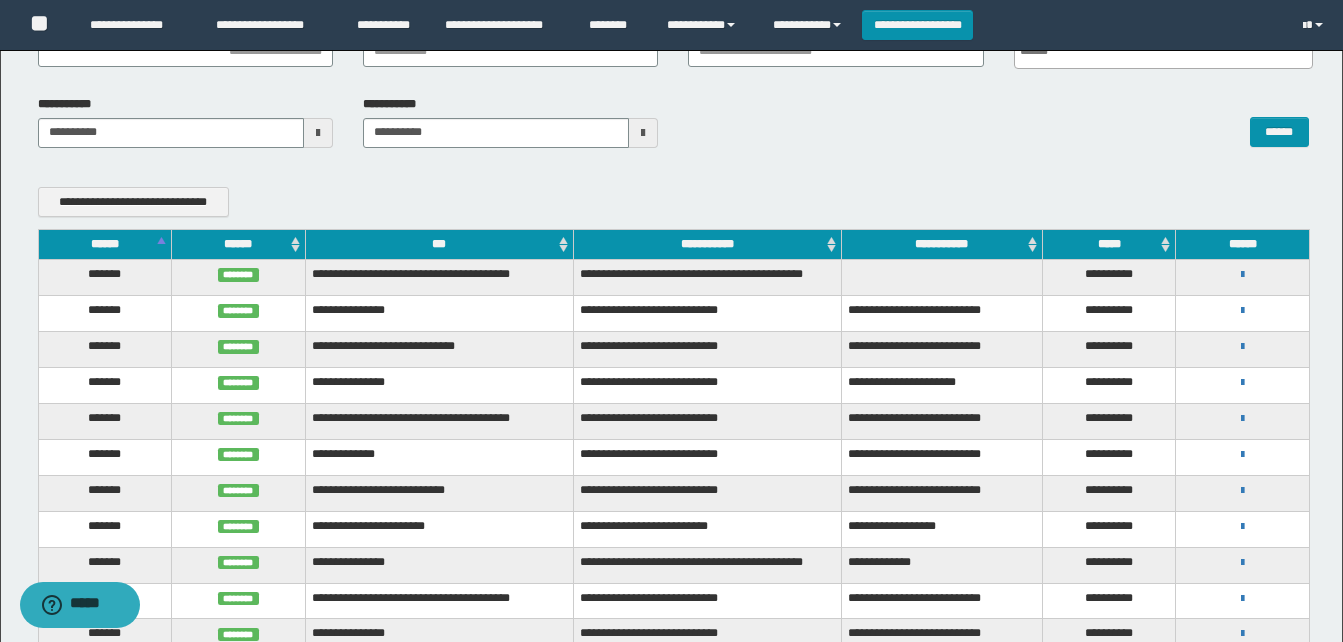 click on "******" at bounding box center (105, 244) 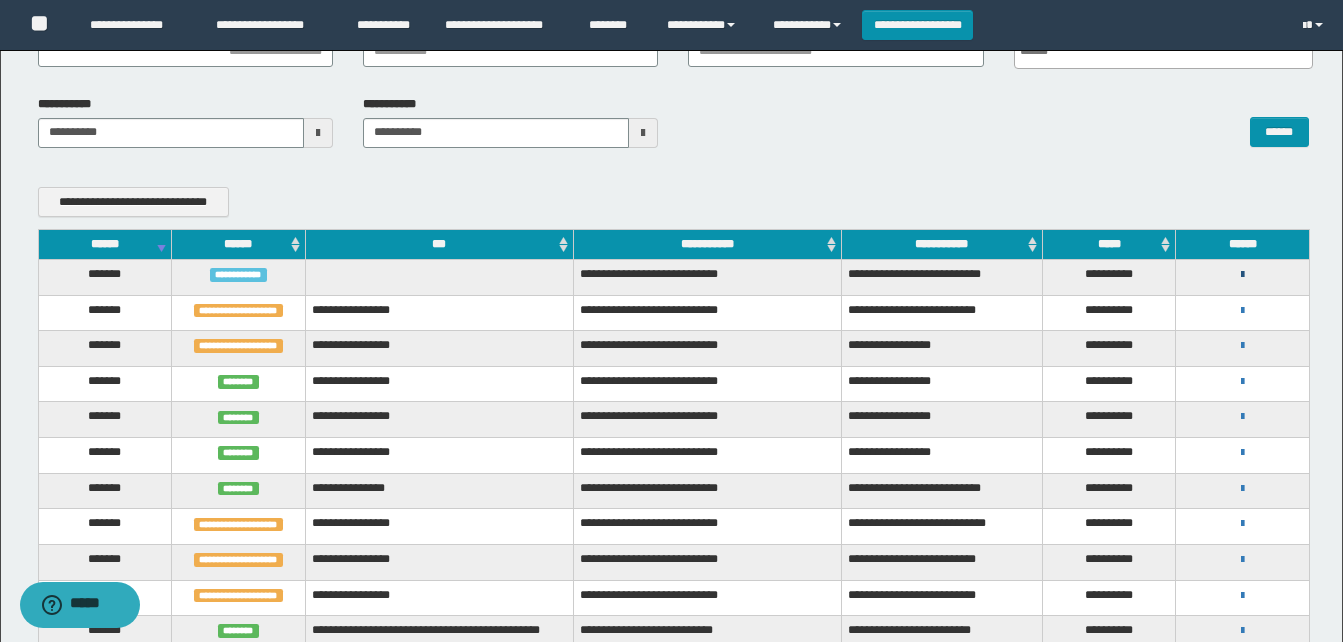 click at bounding box center (1242, 275) 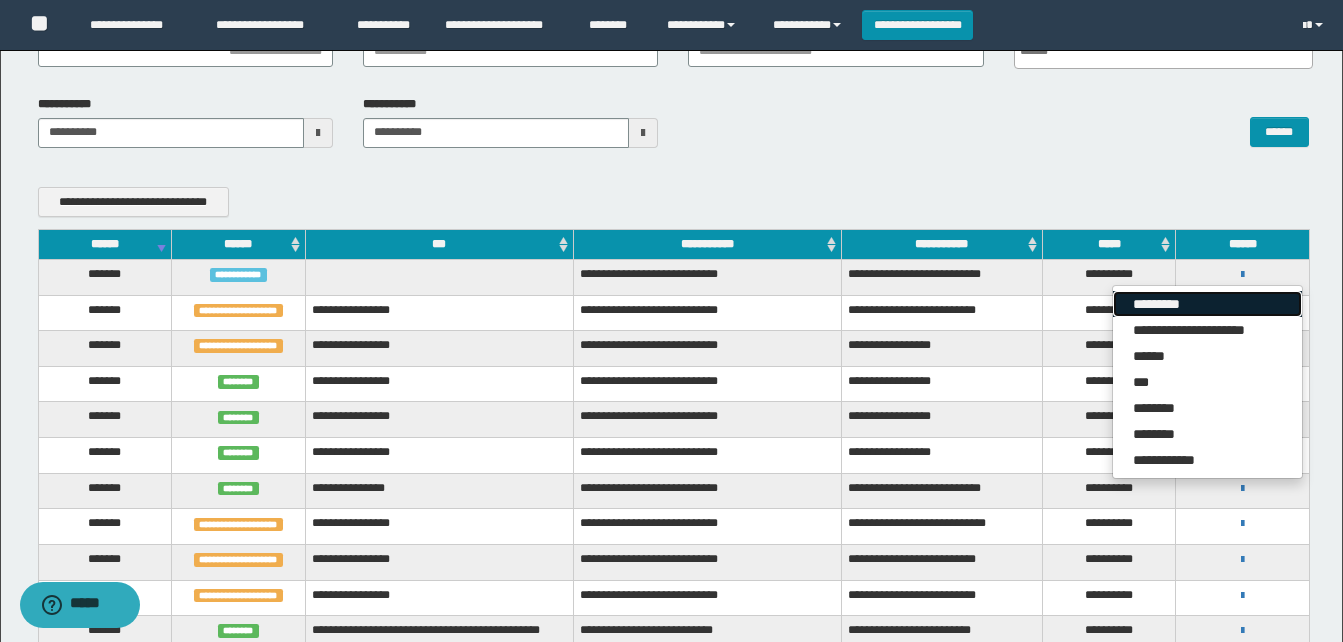 click on "*********" at bounding box center (1207, 304) 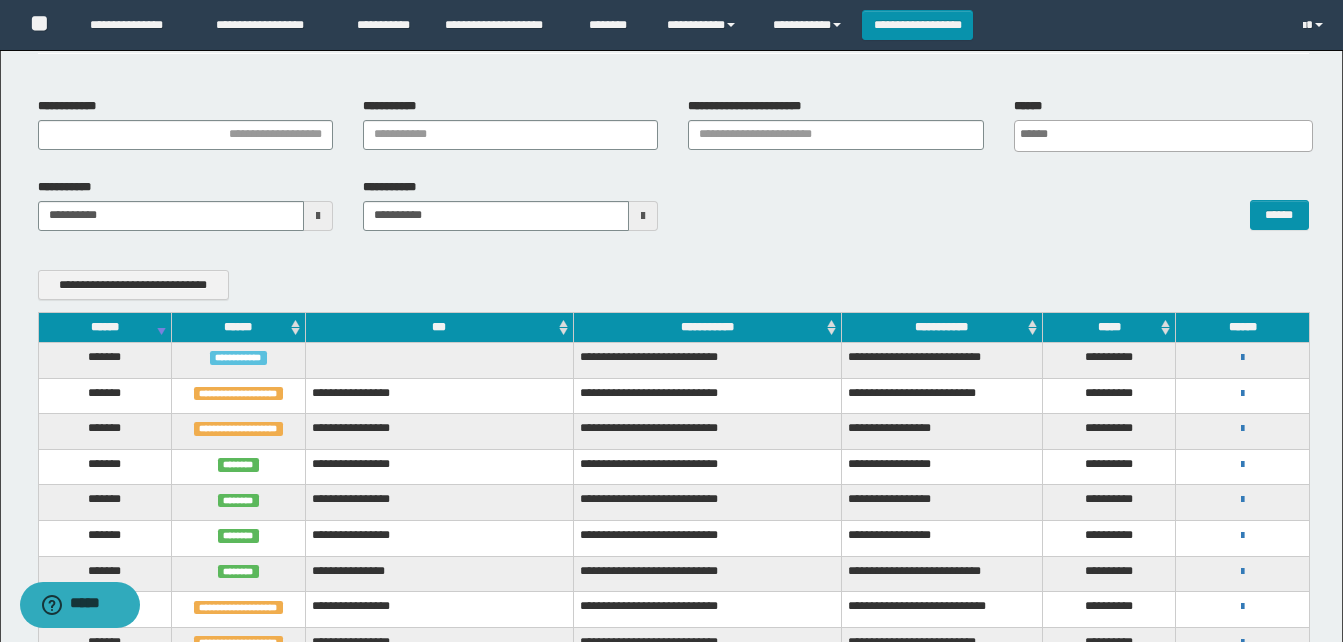 scroll, scrollTop: 0, scrollLeft: 0, axis: both 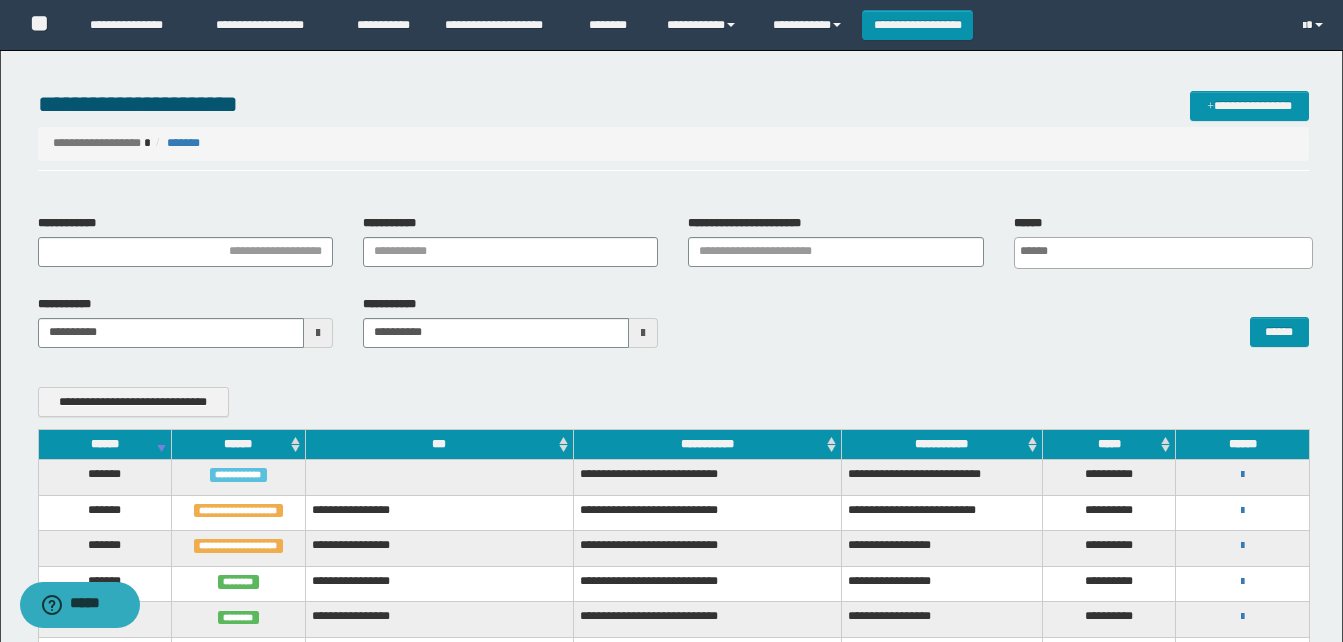 click on "******" at bounding box center [105, 444] 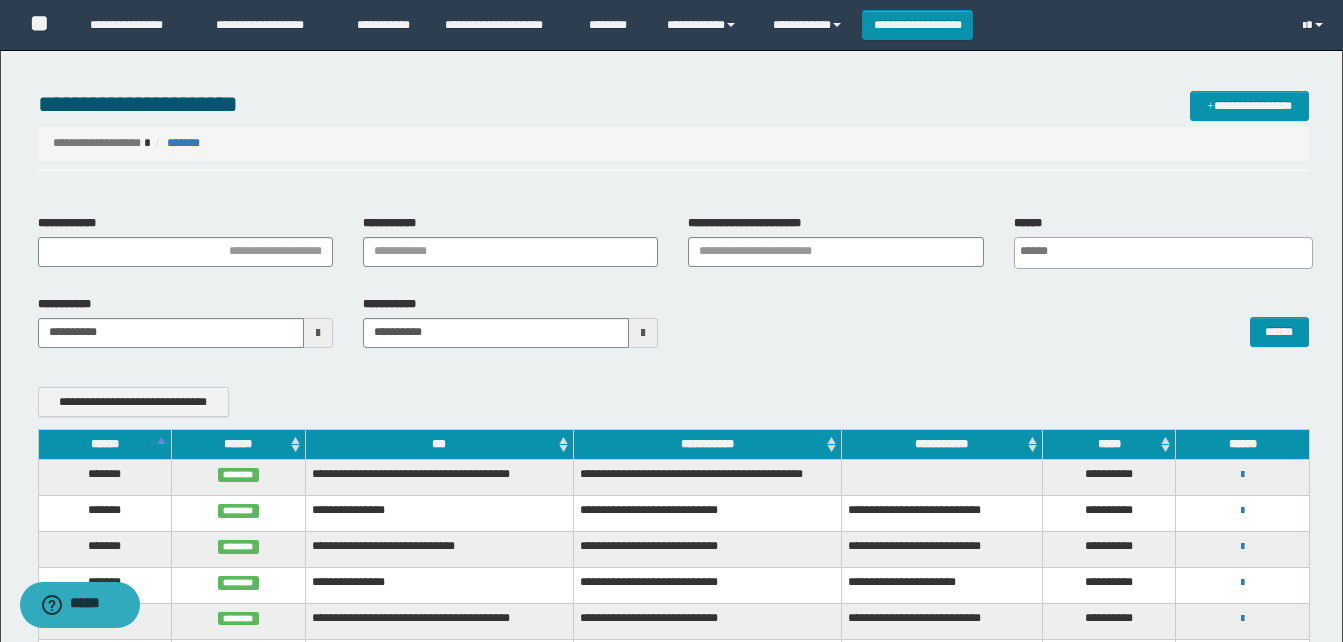 click on "******" at bounding box center [105, 444] 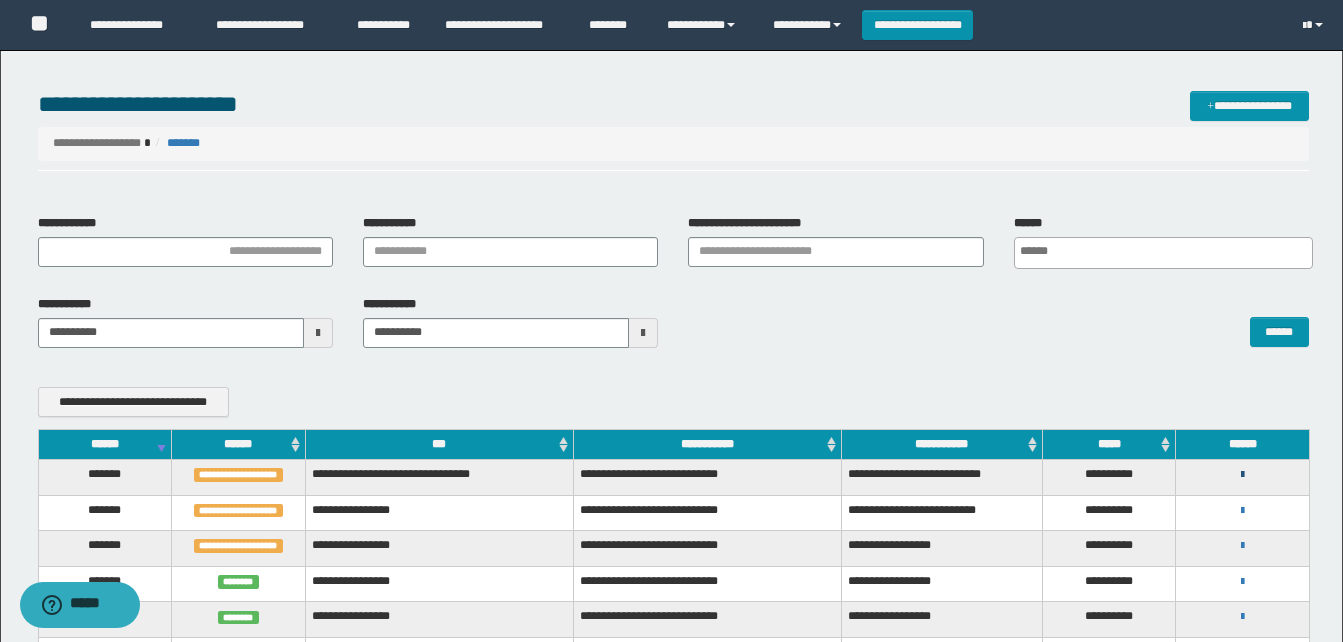 click at bounding box center [1242, 475] 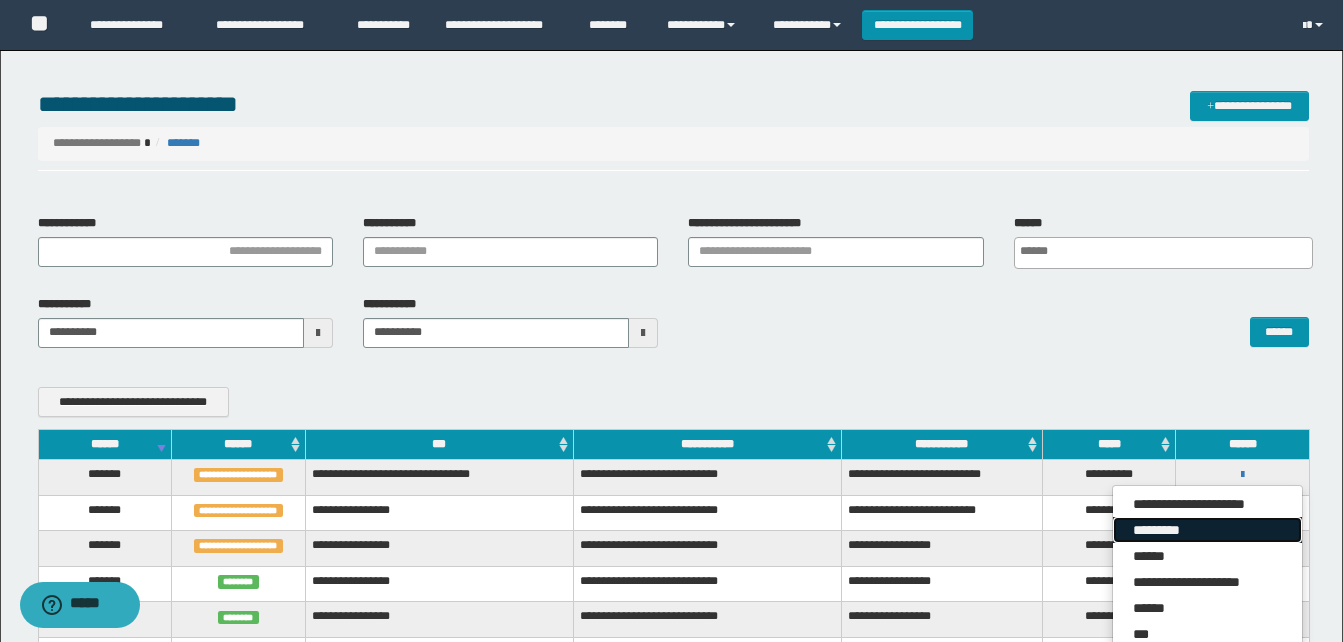 click on "*********" at bounding box center (1207, 530) 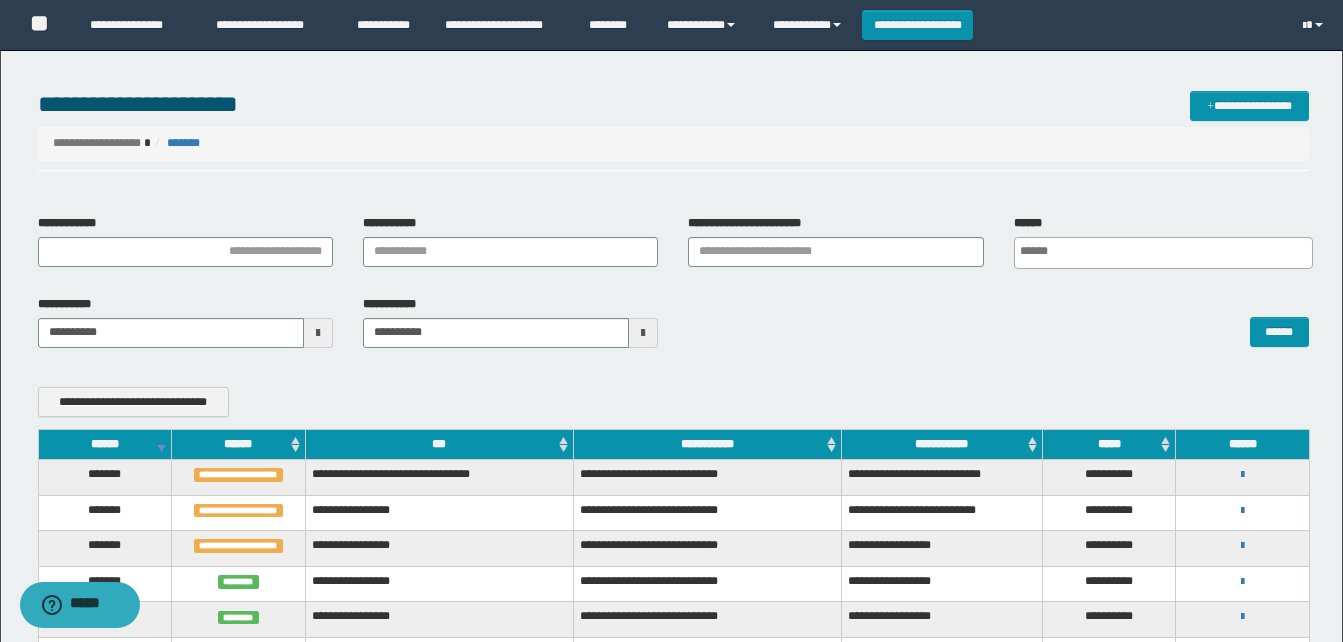click on "******" at bounding box center (105, 444) 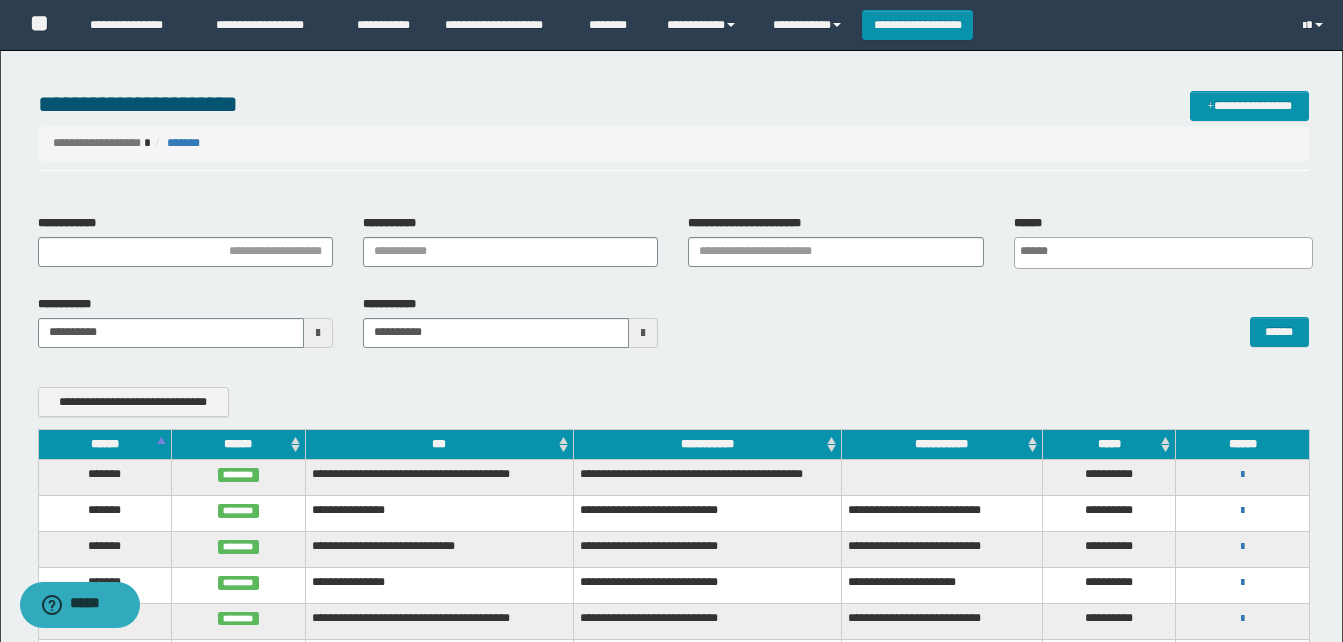 click on "******" at bounding box center (105, 444) 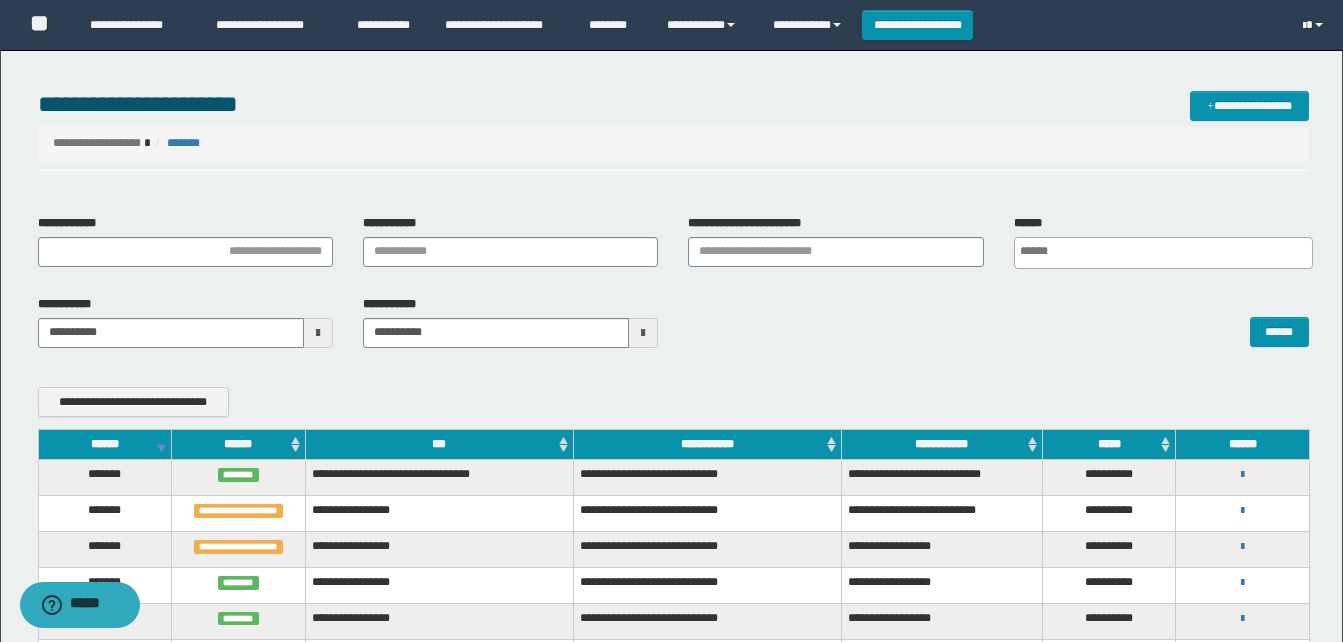scroll, scrollTop: 100, scrollLeft: 0, axis: vertical 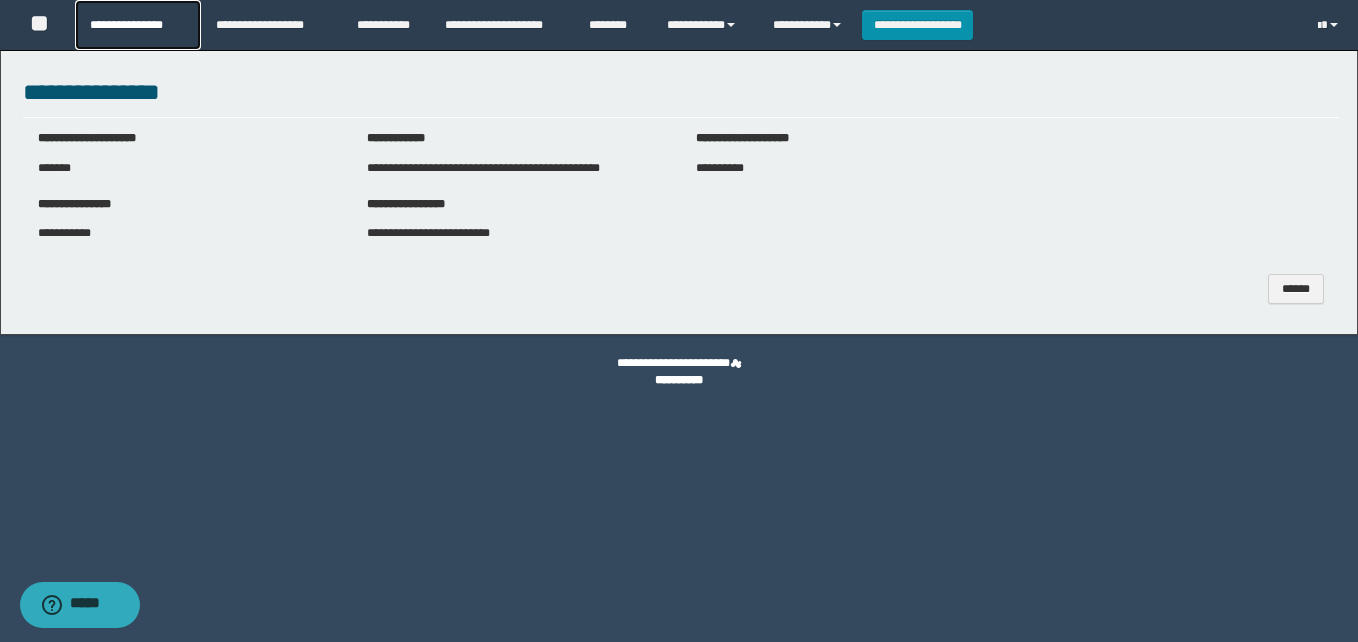 click on "**********" at bounding box center [137, 25] 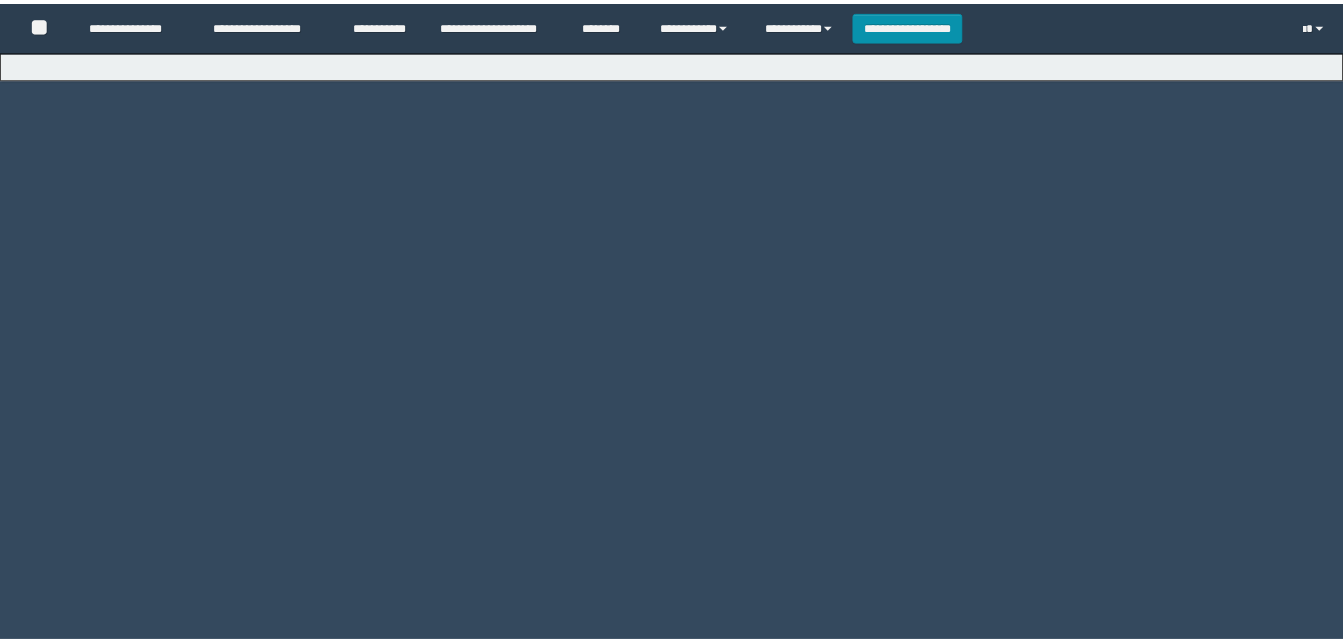 scroll, scrollTop: 0, scrollLeft: 0, axis: both 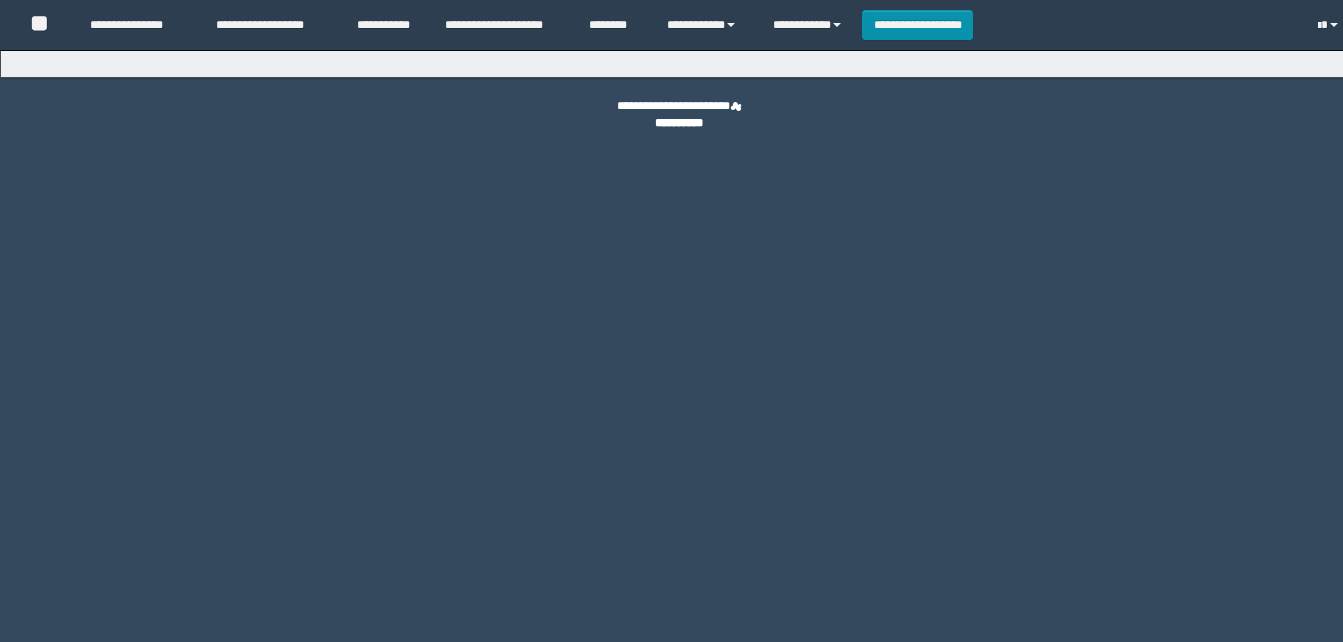select on "**" 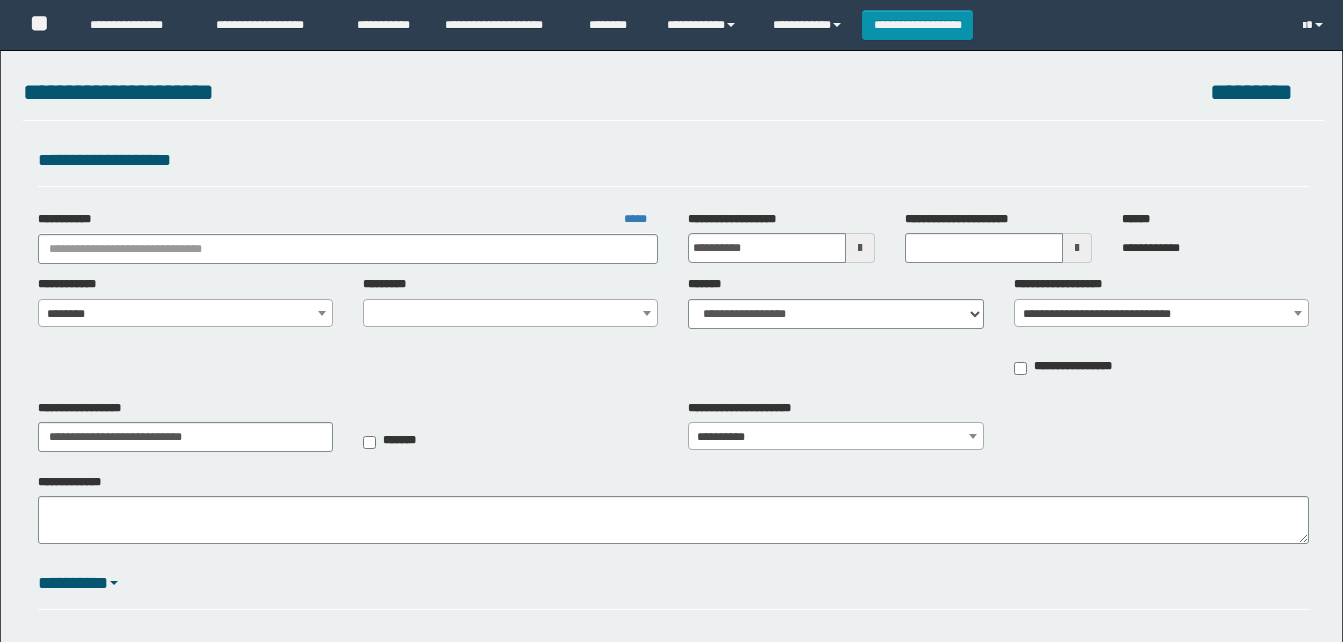 type on "**********" 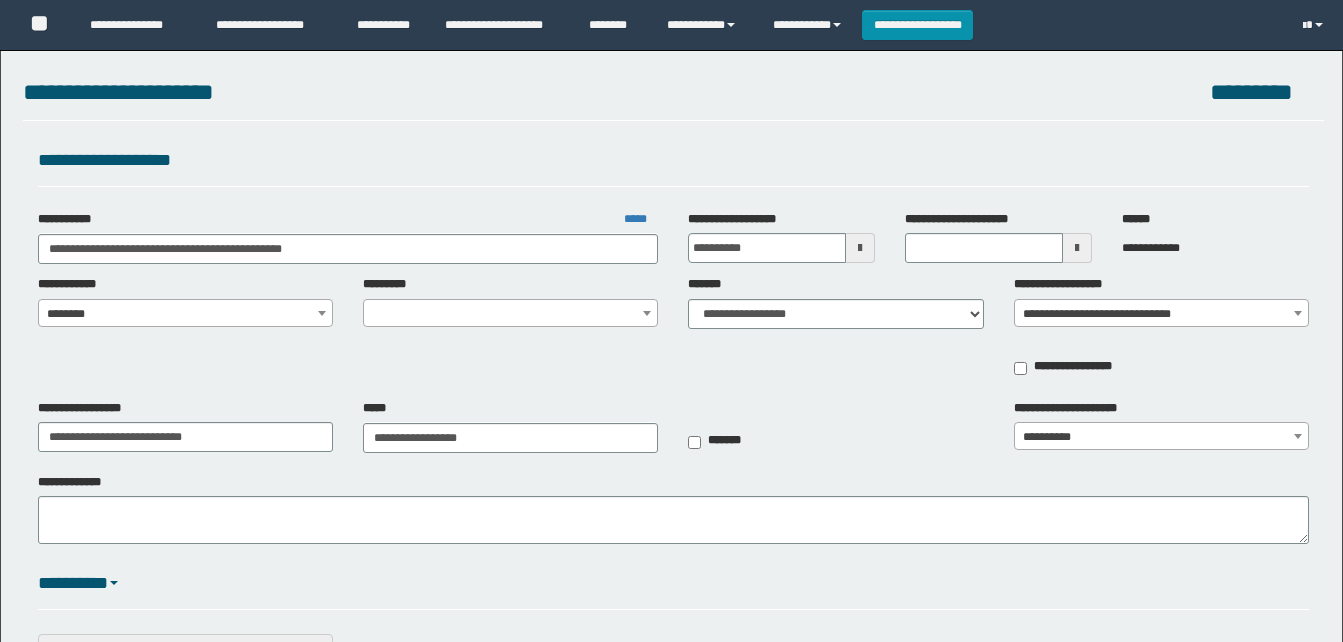 scroll, scrollTop: 0, scrollLeft: 0, axis: both 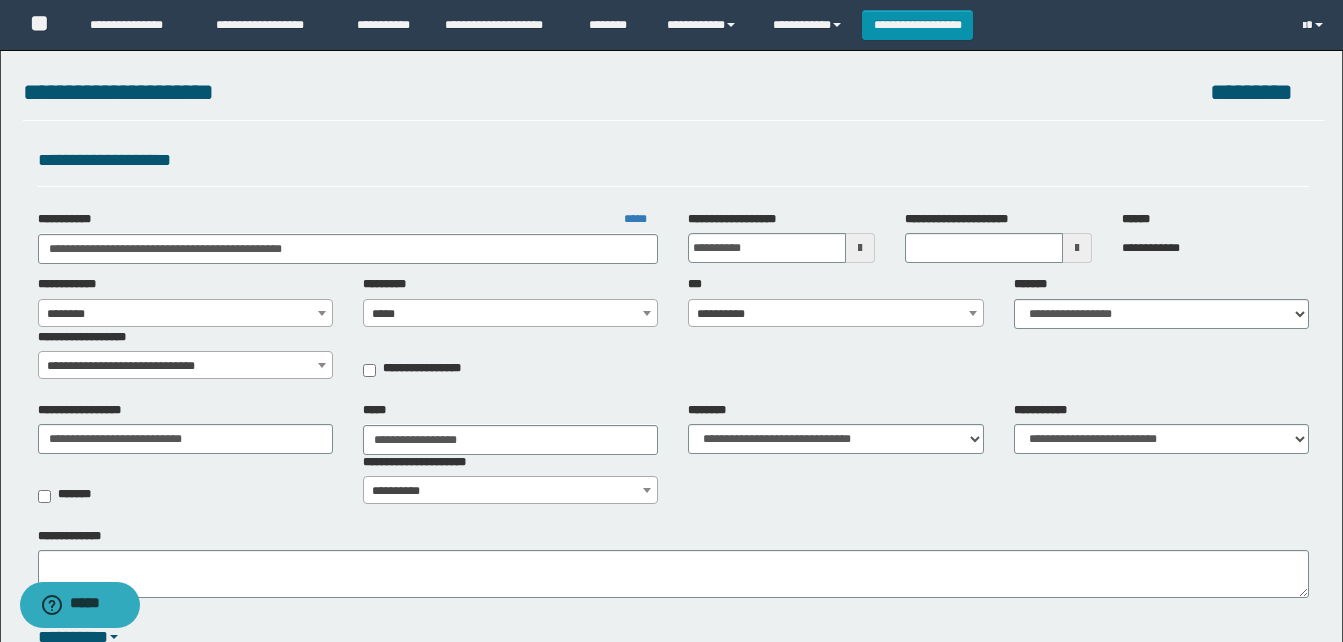 click on "**********" at bounding box center (835, 314) 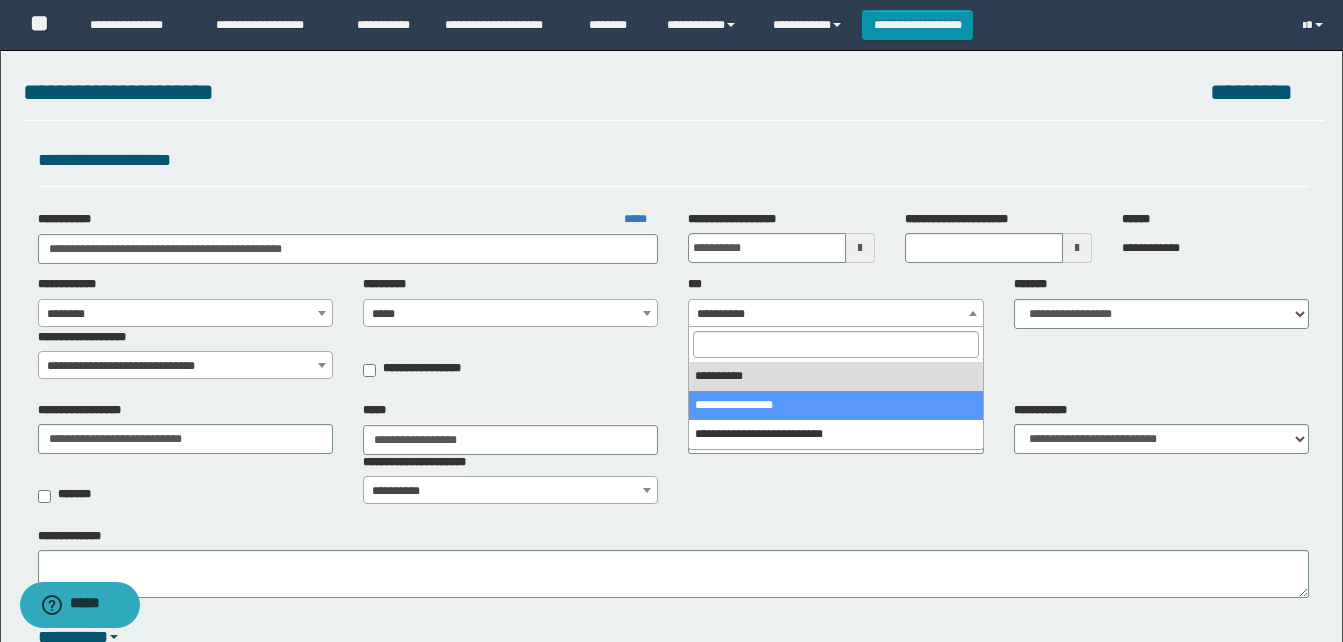 select on "***" 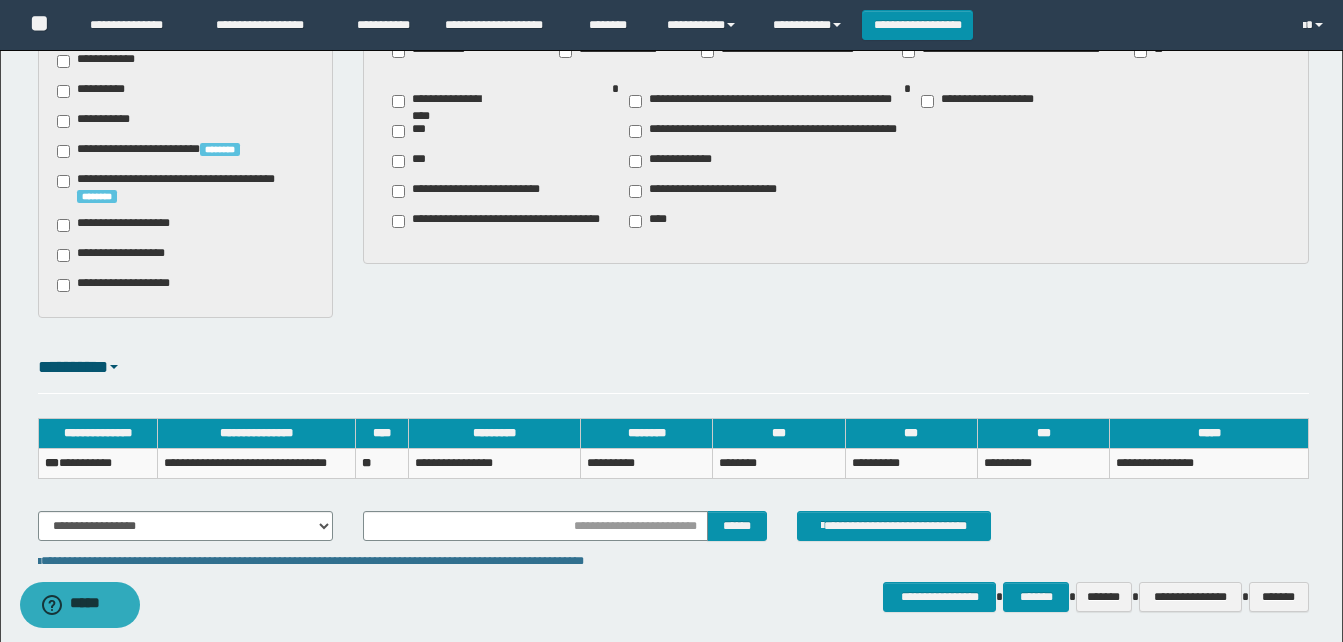 scroll, scrollTop: 1240, scrollLeft: 0, axis: vertical 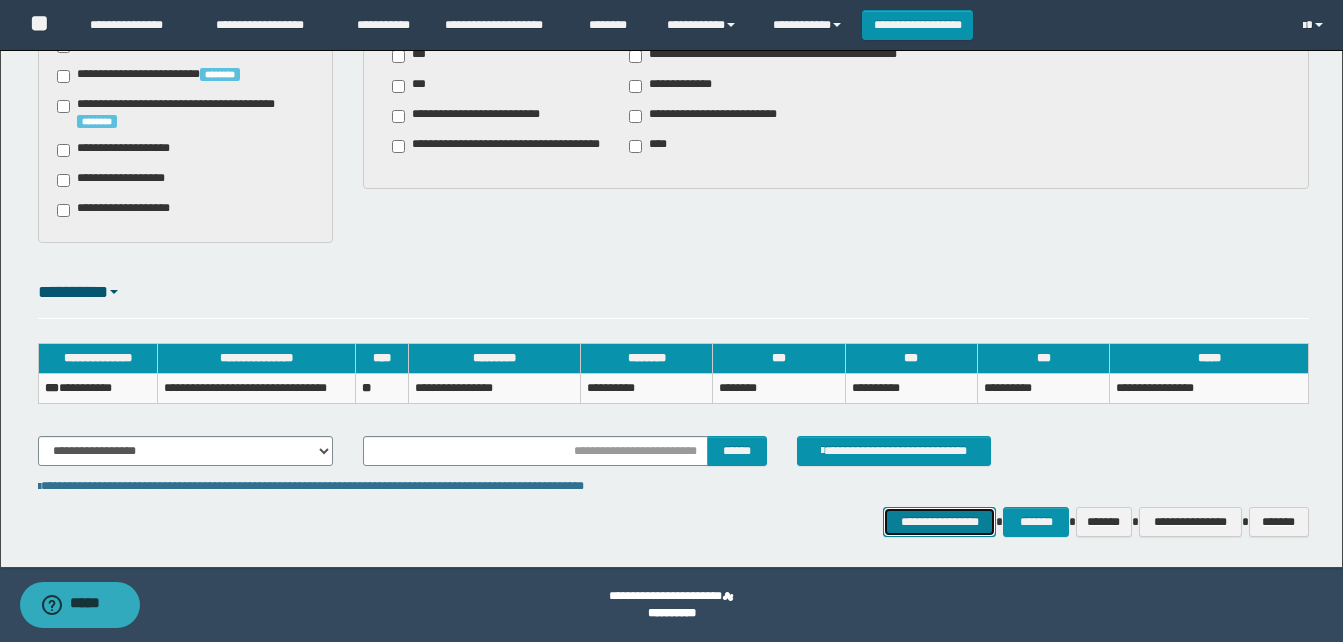 click on "**********" at bounding box center [939, 522] 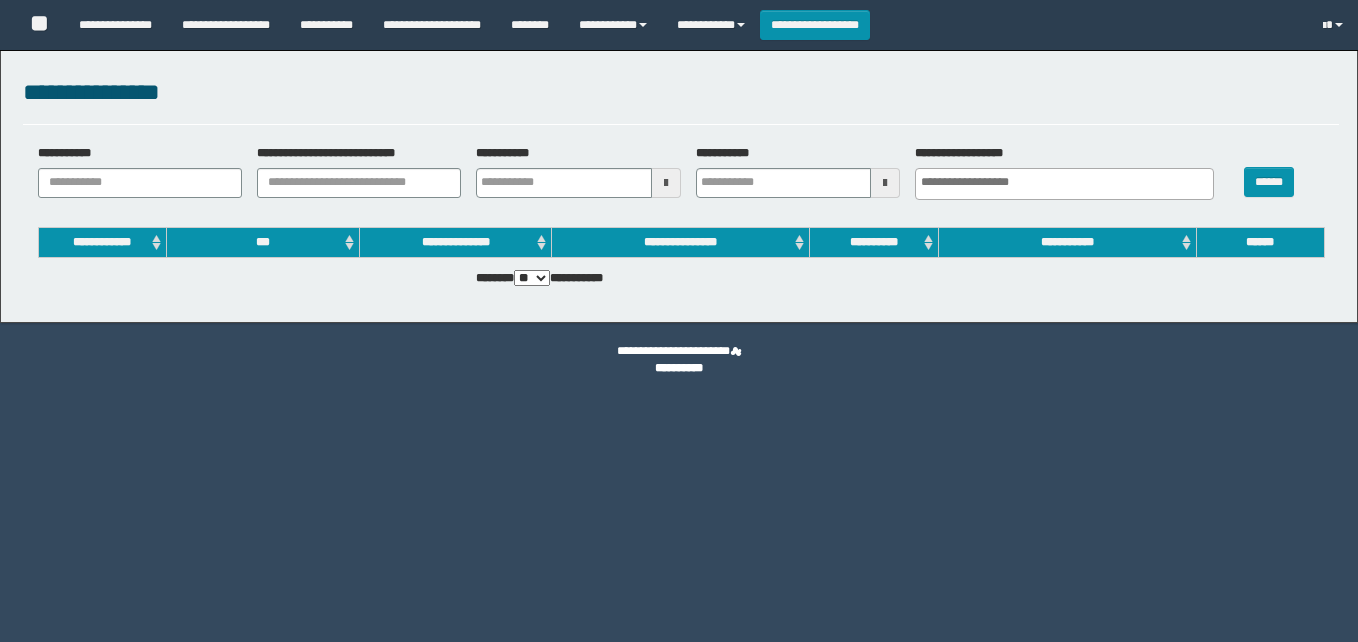 select 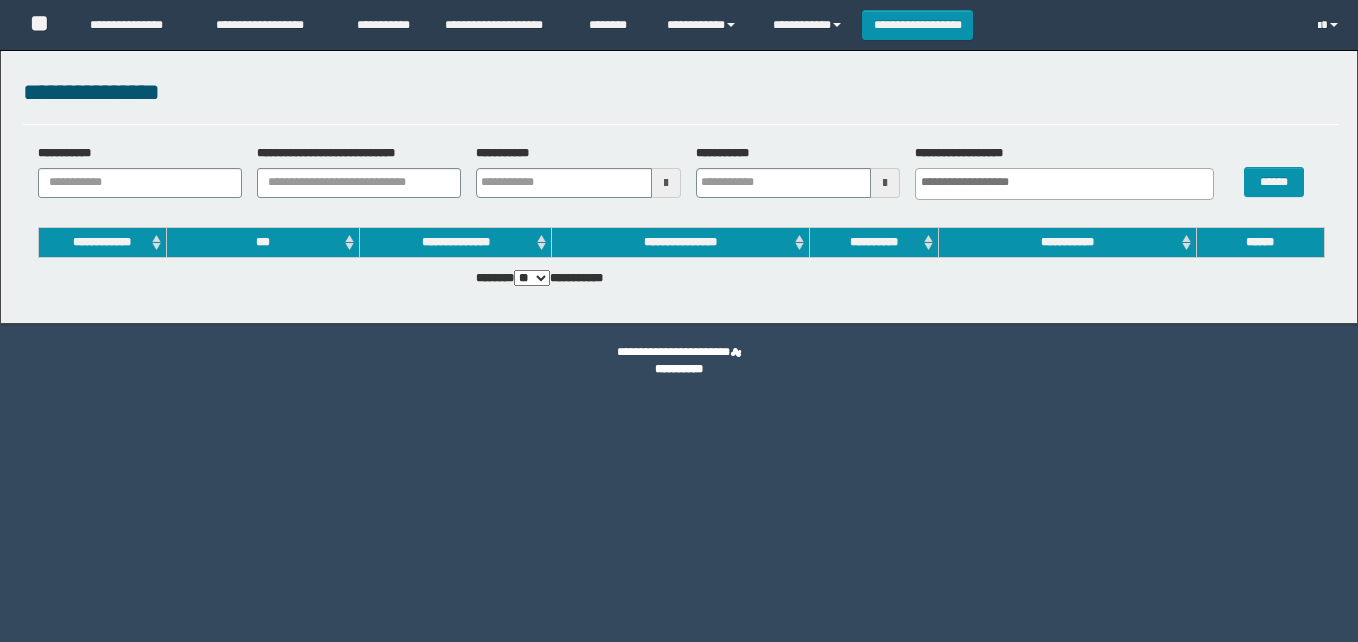 scroll, scrollTop: 0, scrollLeft: 0, axis: both 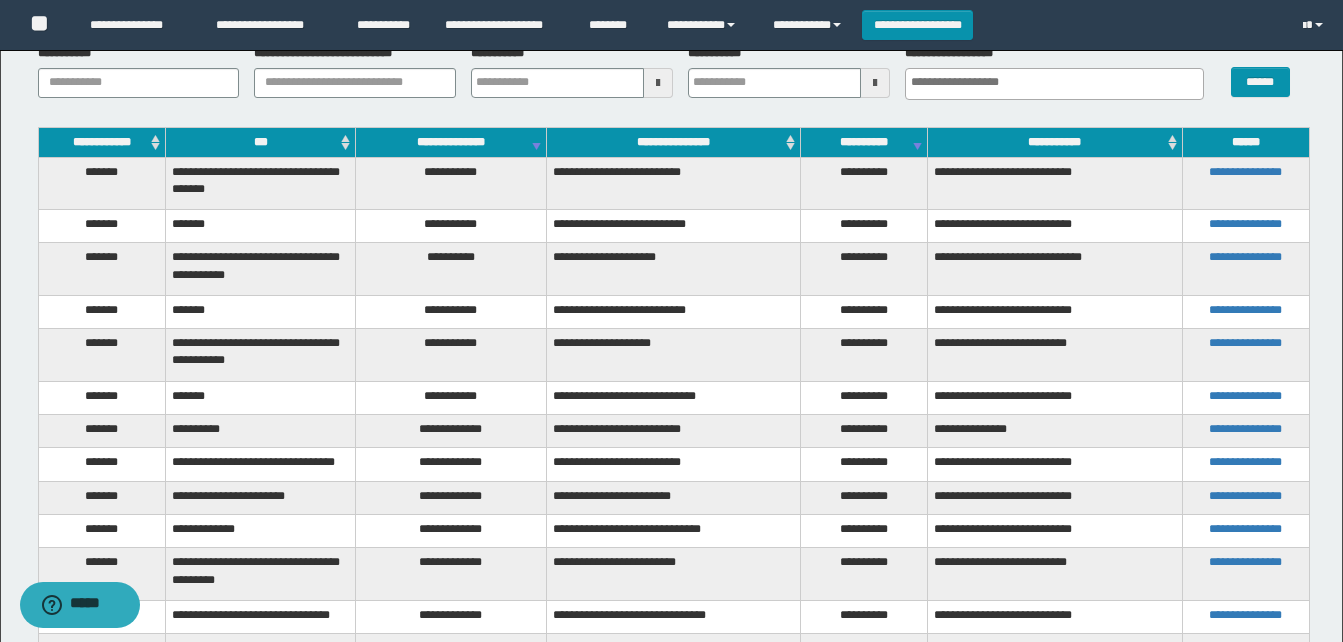click on "***" at bounding box center (260, 142) 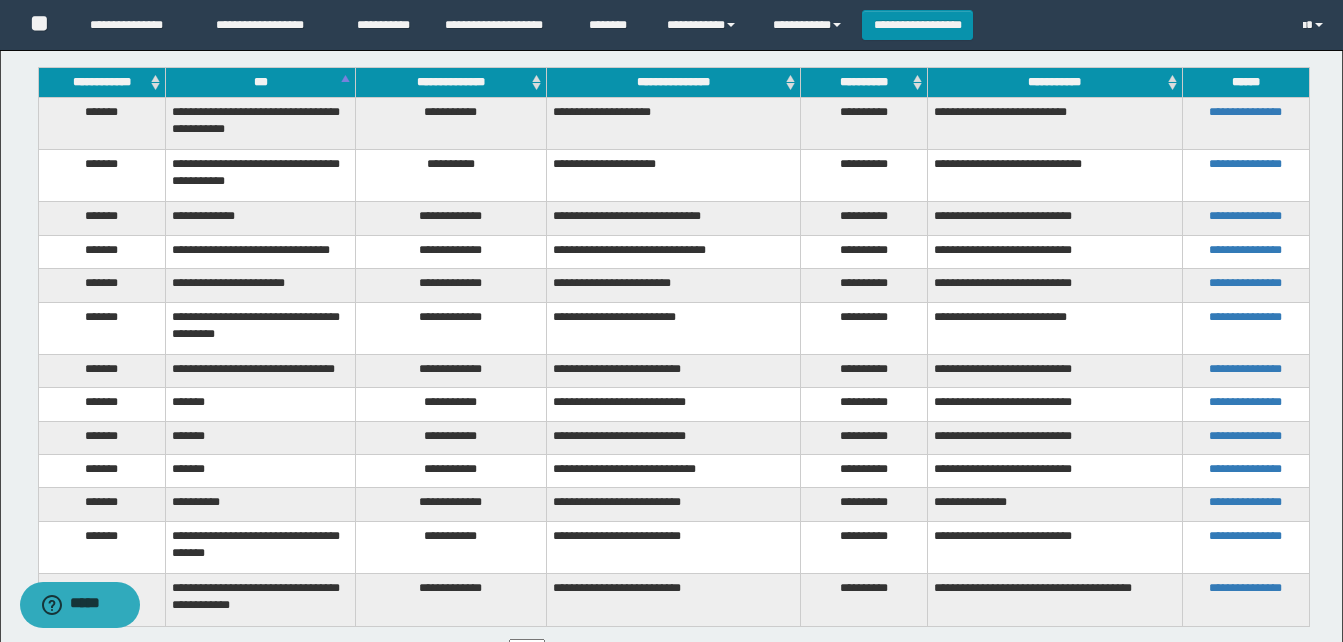 scroll, scrollTop: 196, scrollLeft: 0, axis: vertical 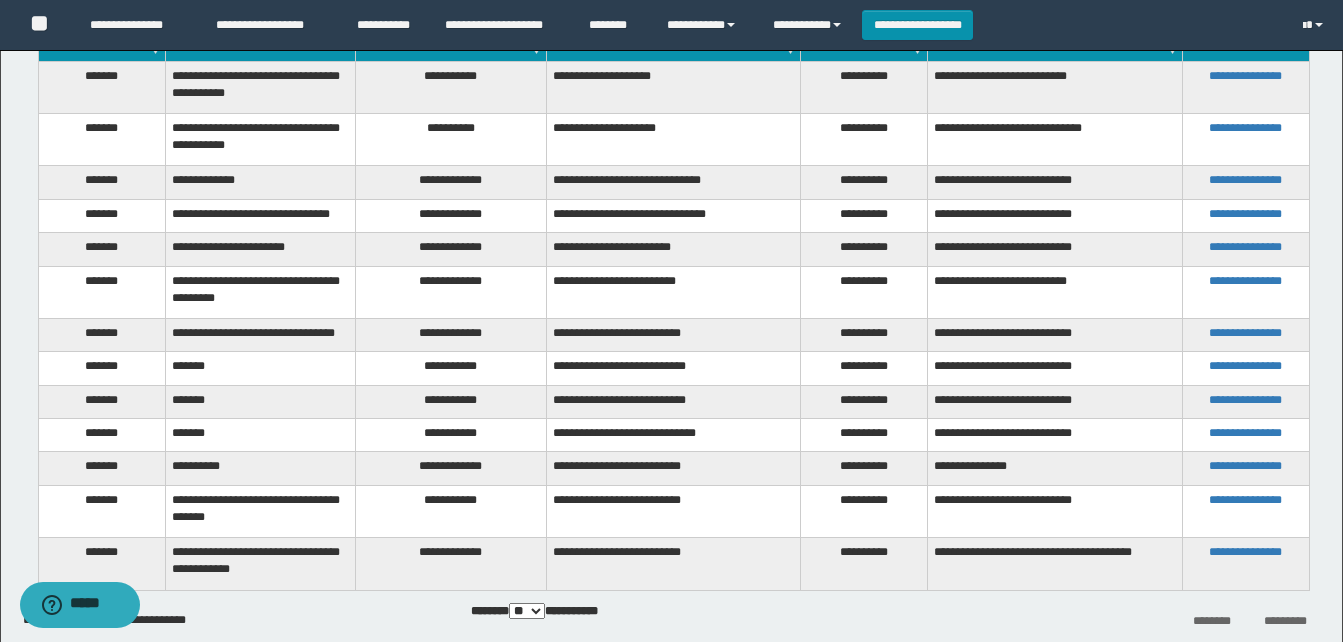 click on "**********" at bounding box center [451, 368] 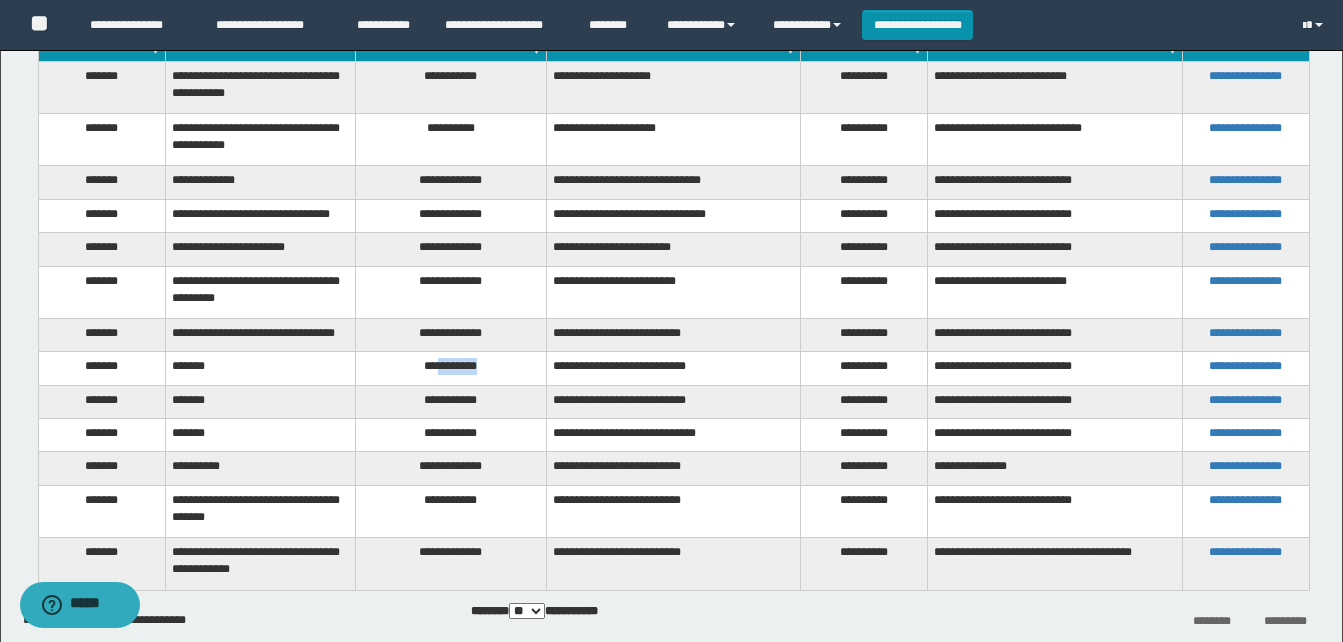 click on "**********" at bounding box center (451, 368) 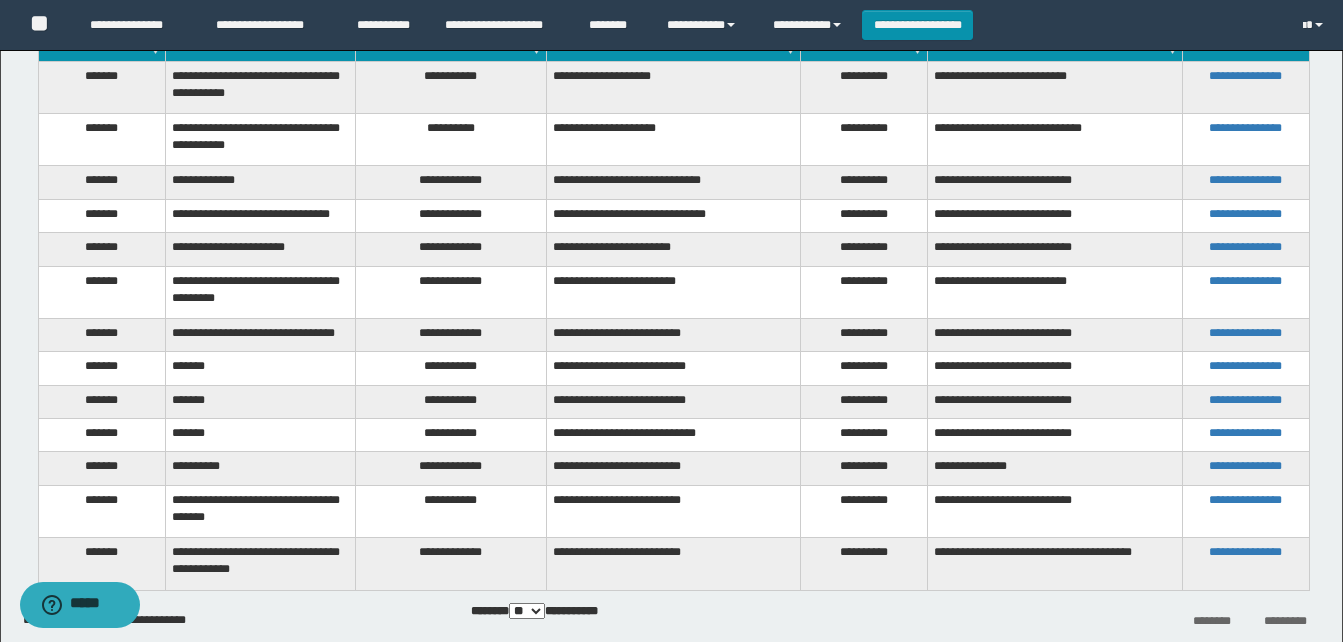 click on "**********" at bounding box center [451, 401] 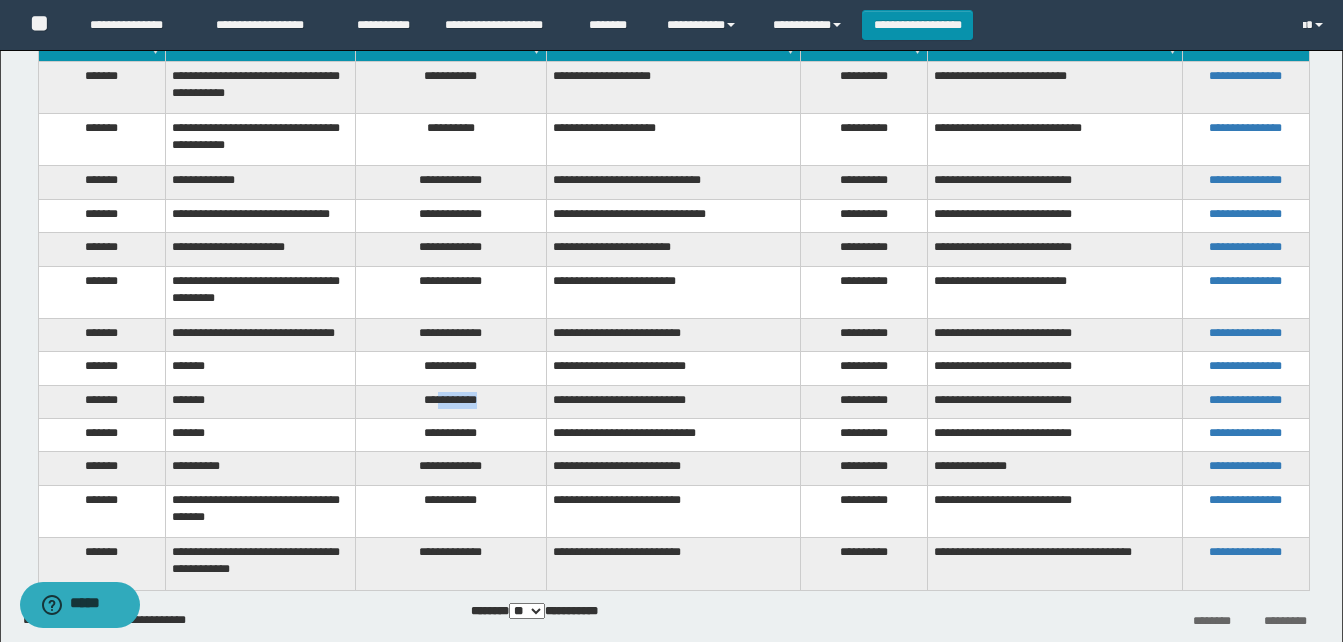 click on "**********" at bounding box center (451, 401) 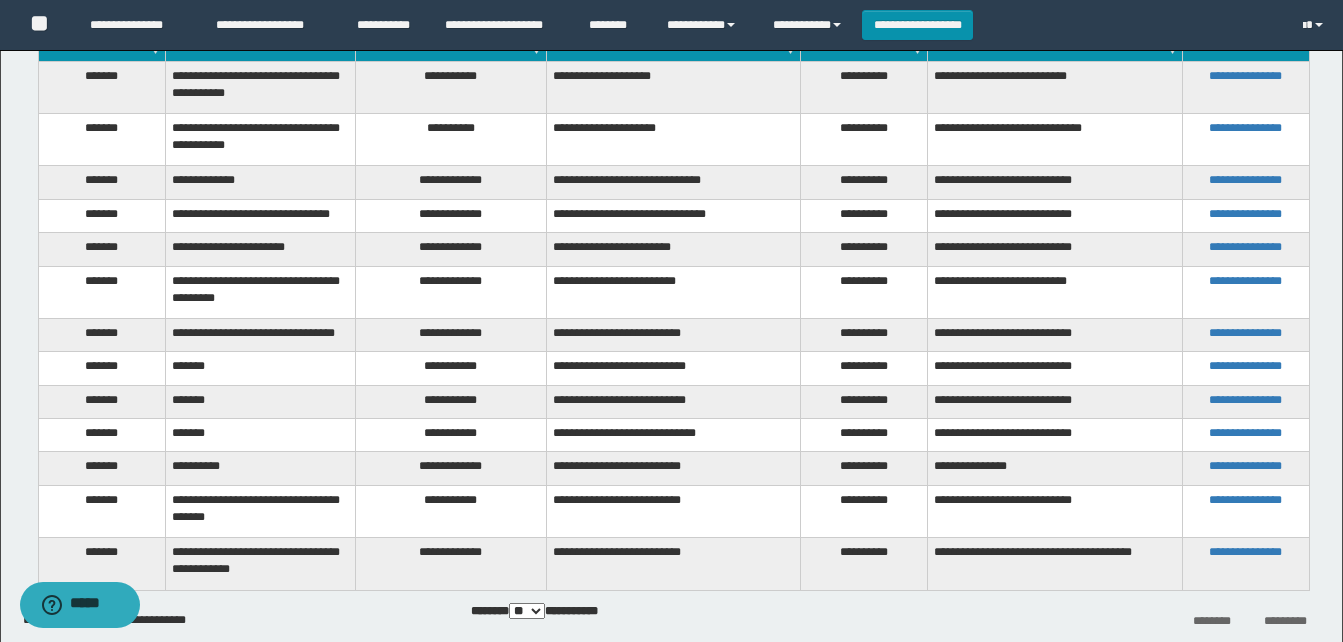 click on "**********" at bounding box center [451, 435] 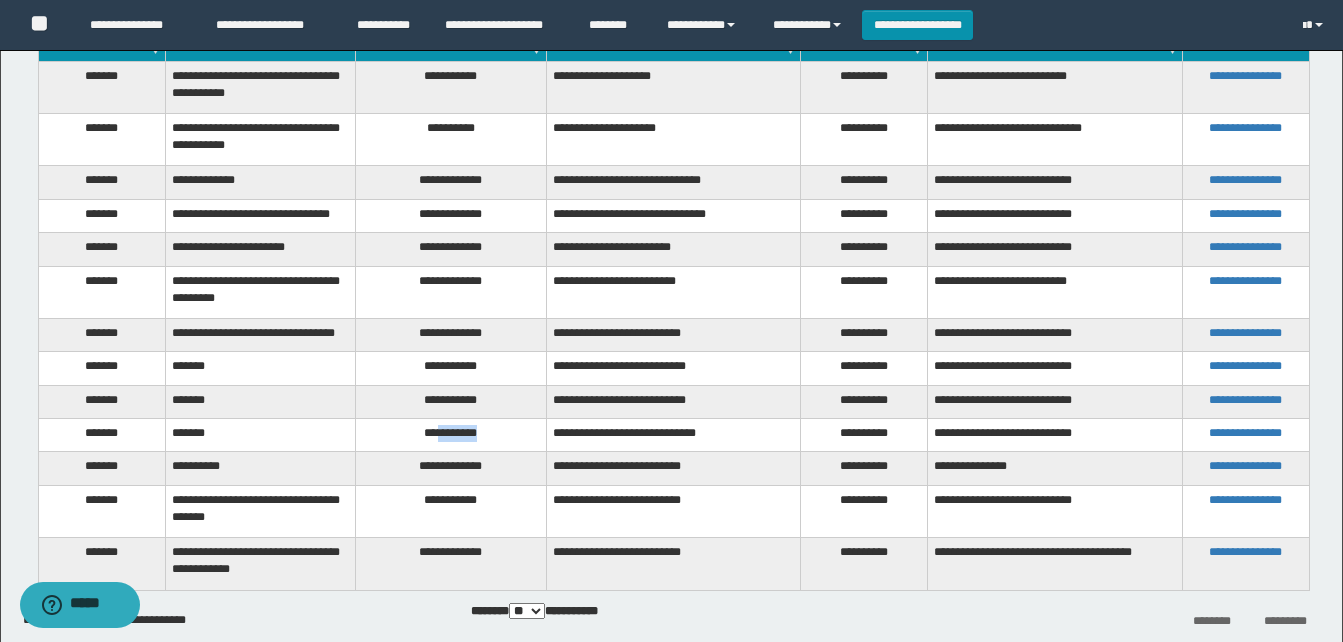 click on "**********" at bounding box center (451, 435) 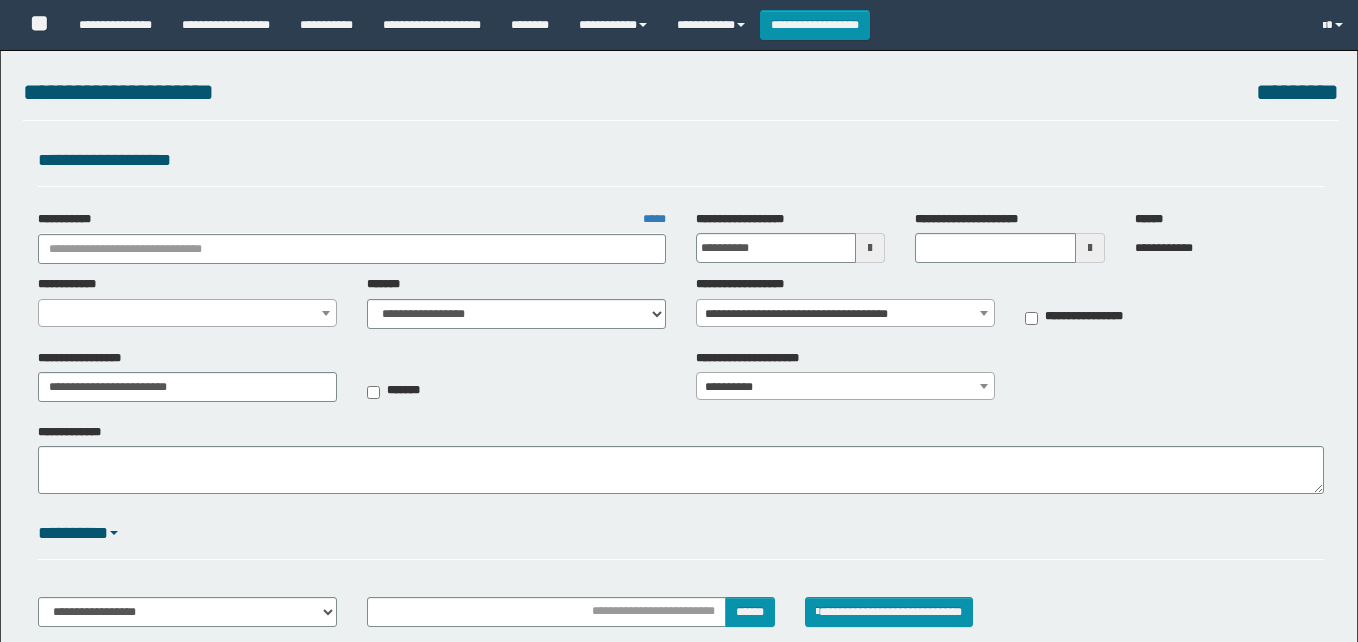 select on "*" 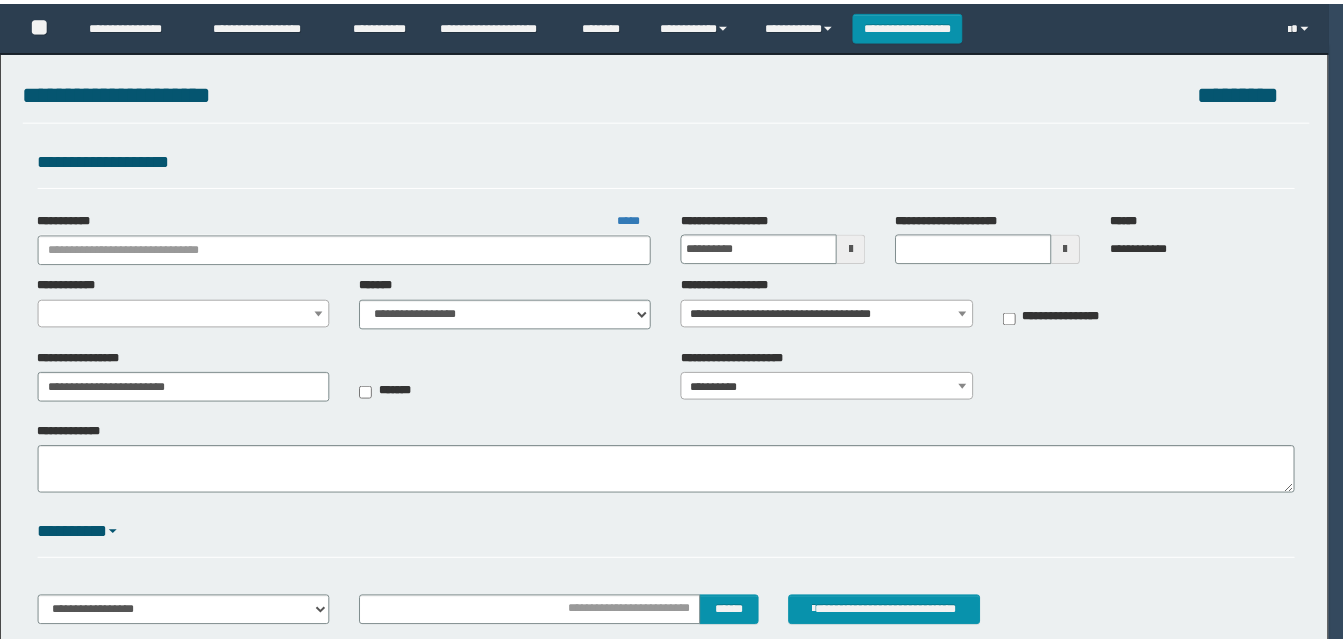 scroll, scrollTop: 0, scrollLeft: 0, axis: both 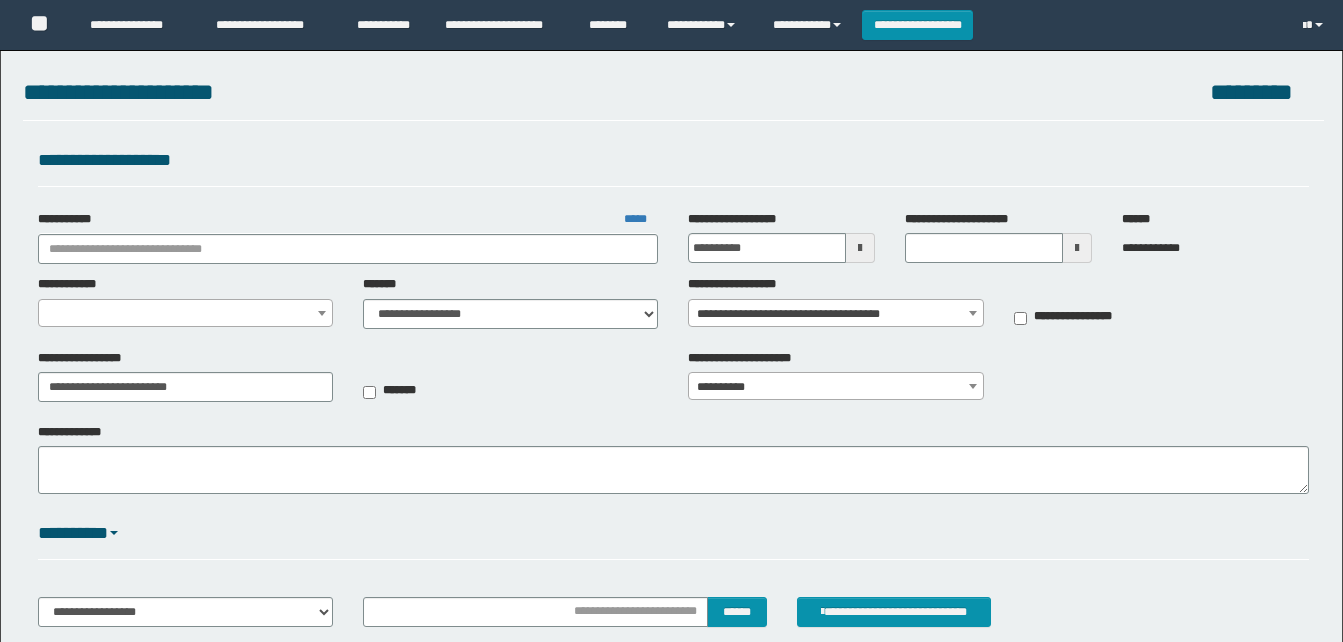 type on "**********" 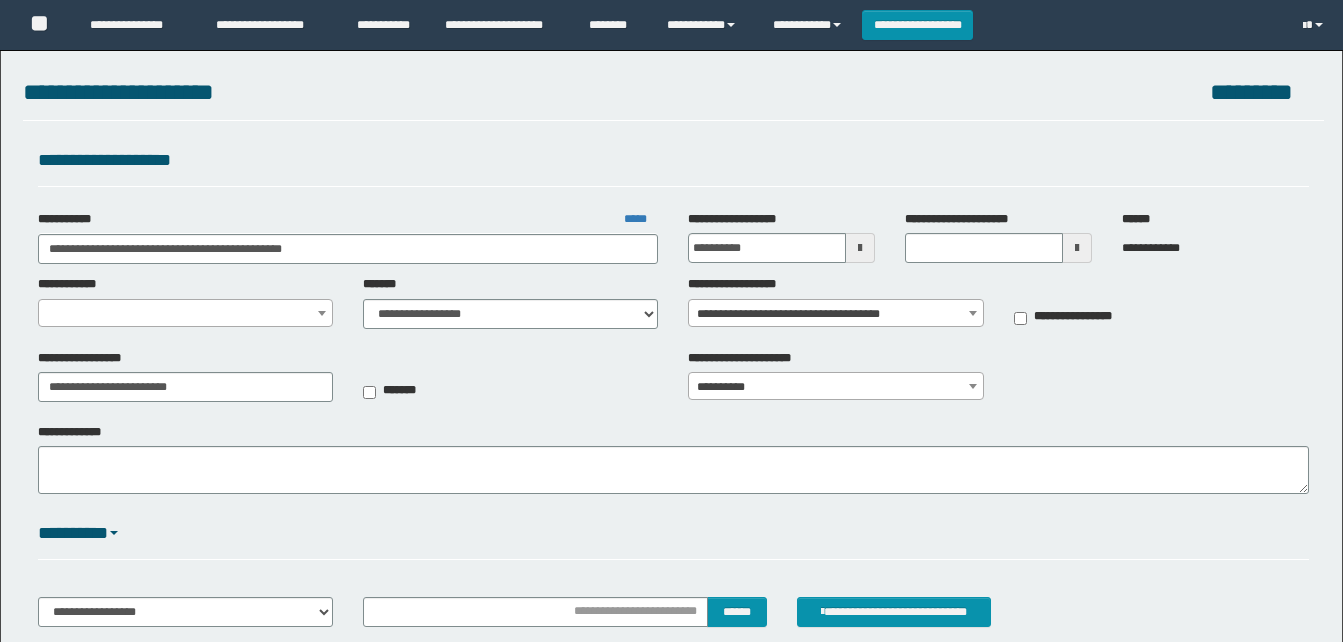 select on "**" 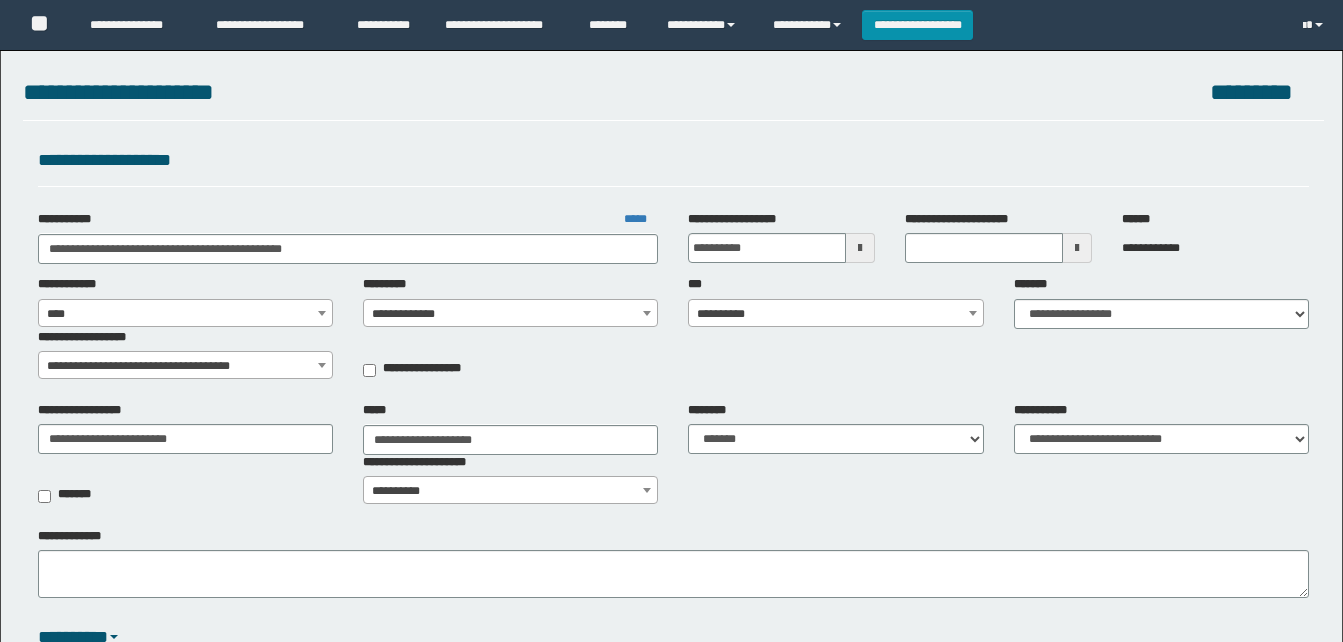 scroll, scrollTop: 0, scrollLeft: 0, axis: both 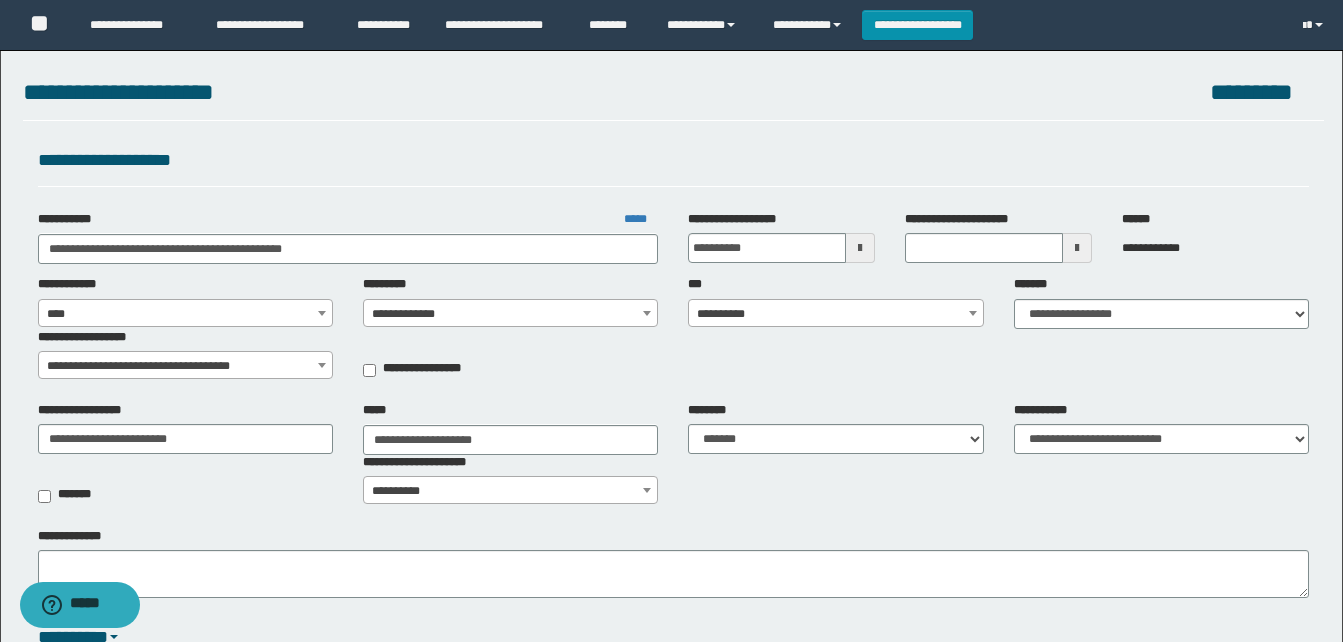 click on "**********" at bounding box center [835, 314] 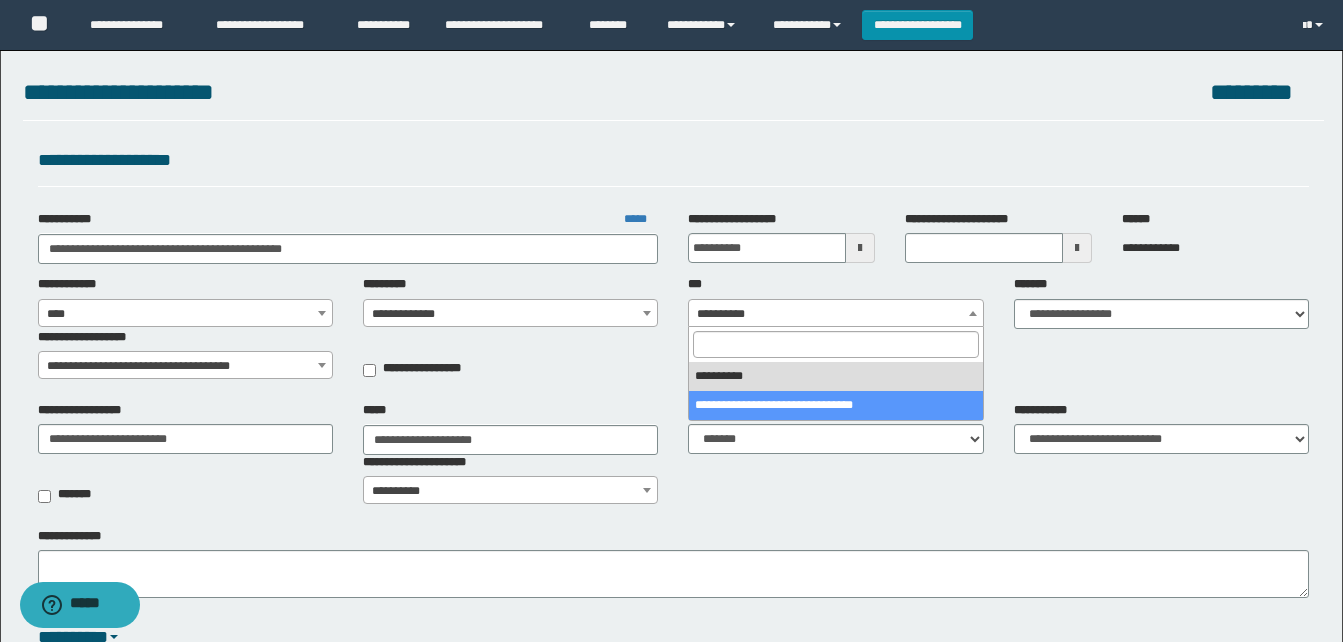 select on "***" 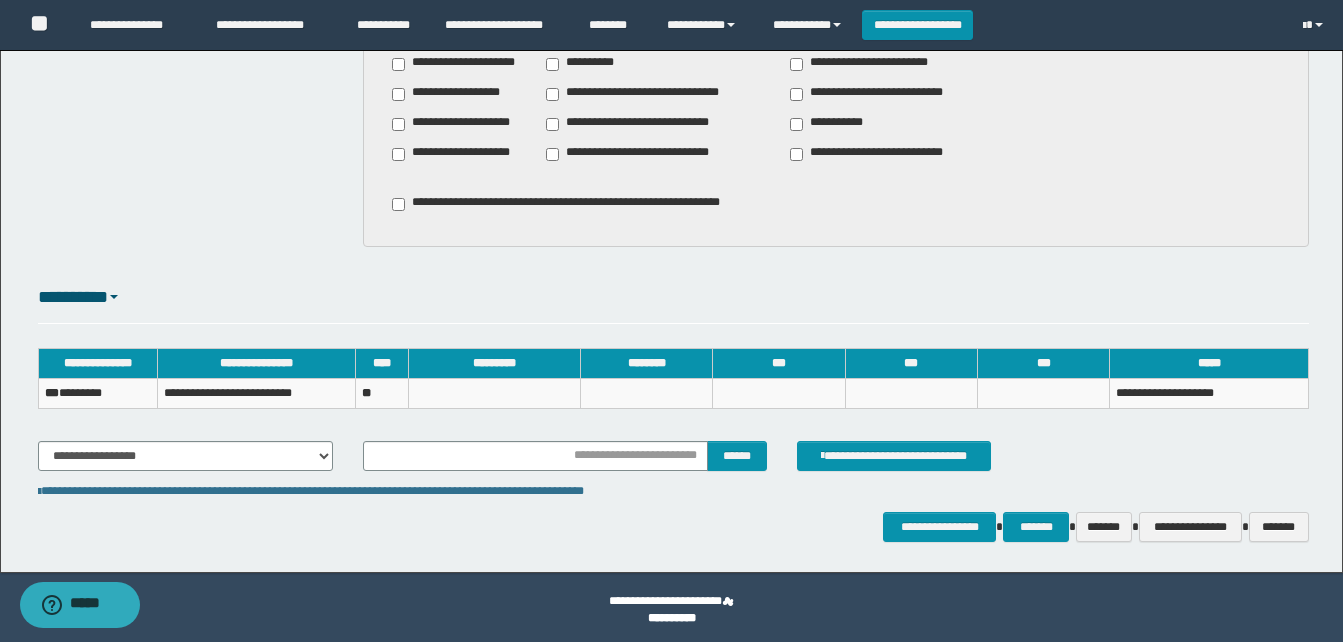 scroll, scrollTop: 1488, scrollLeft: 0, axis: vertical 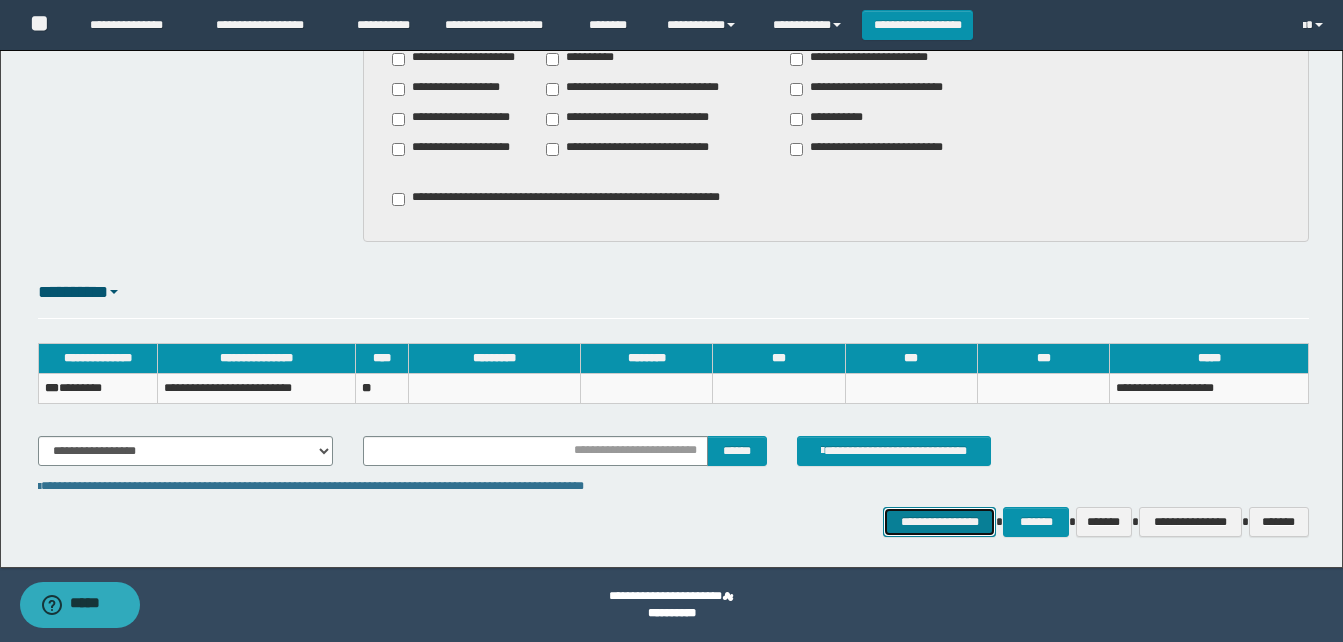 click on "**********" at bounding box center [939, 522] 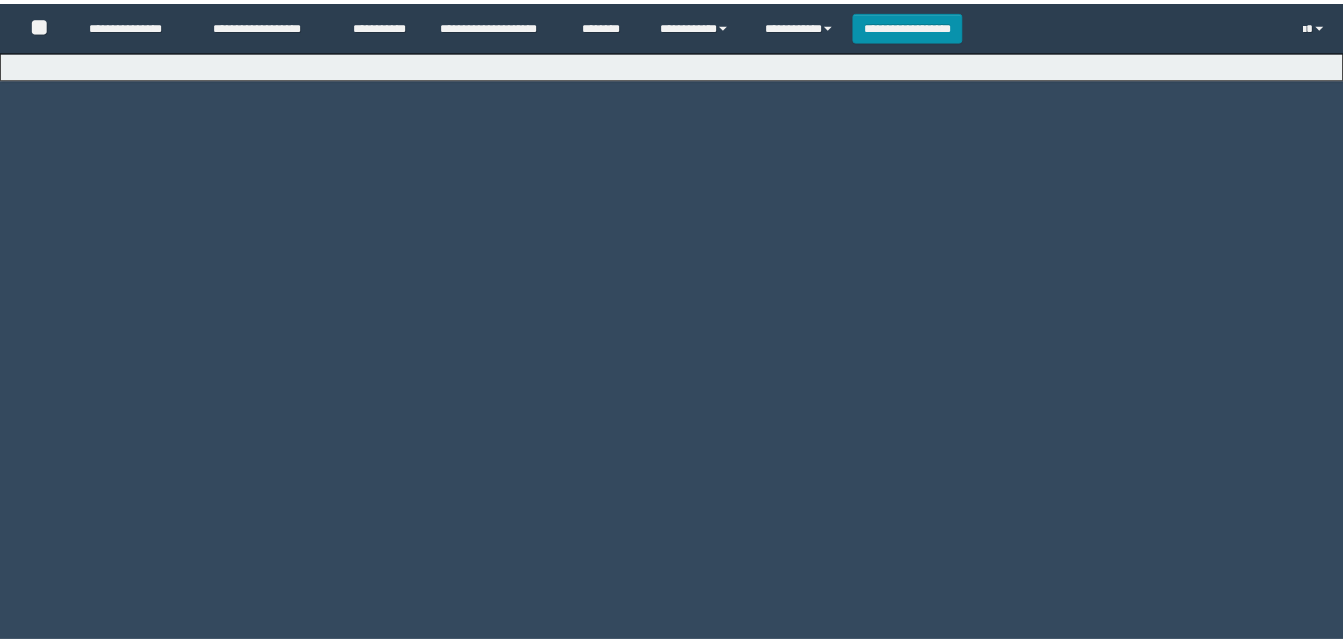 scroll, scrollTop: 0, scrollLeft: 0, axis: both 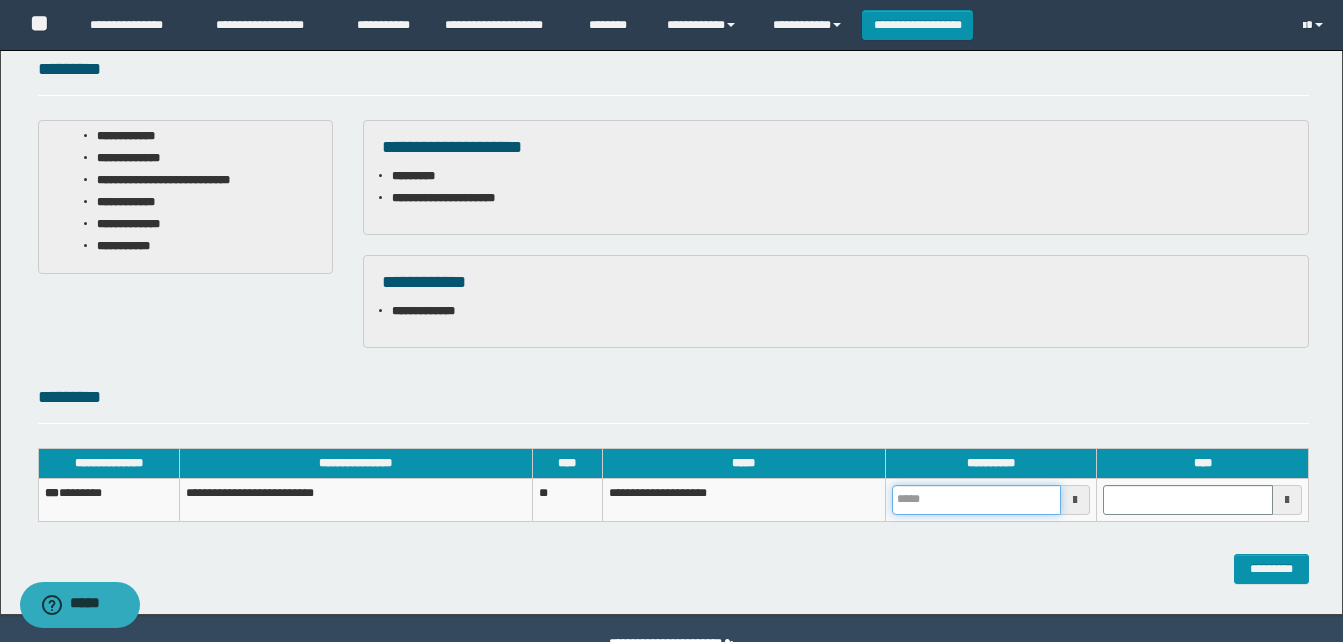 click at bounding box center [977, 500] 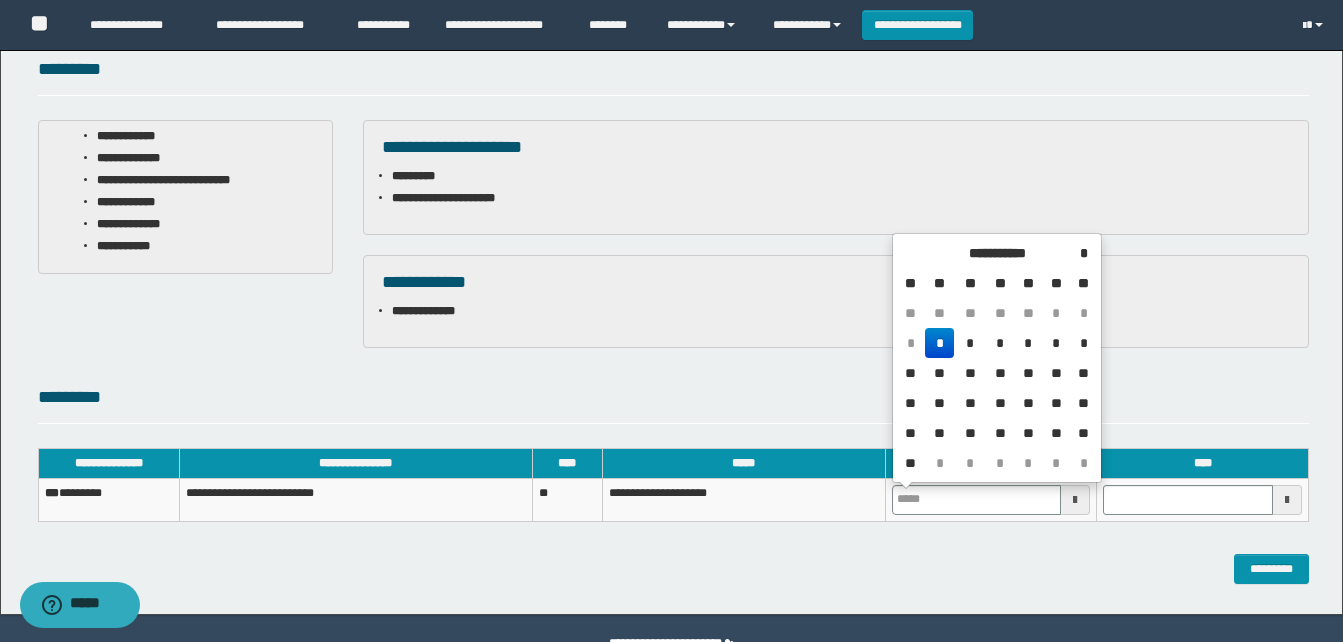 click on "*" at bounding box center [939, 343] 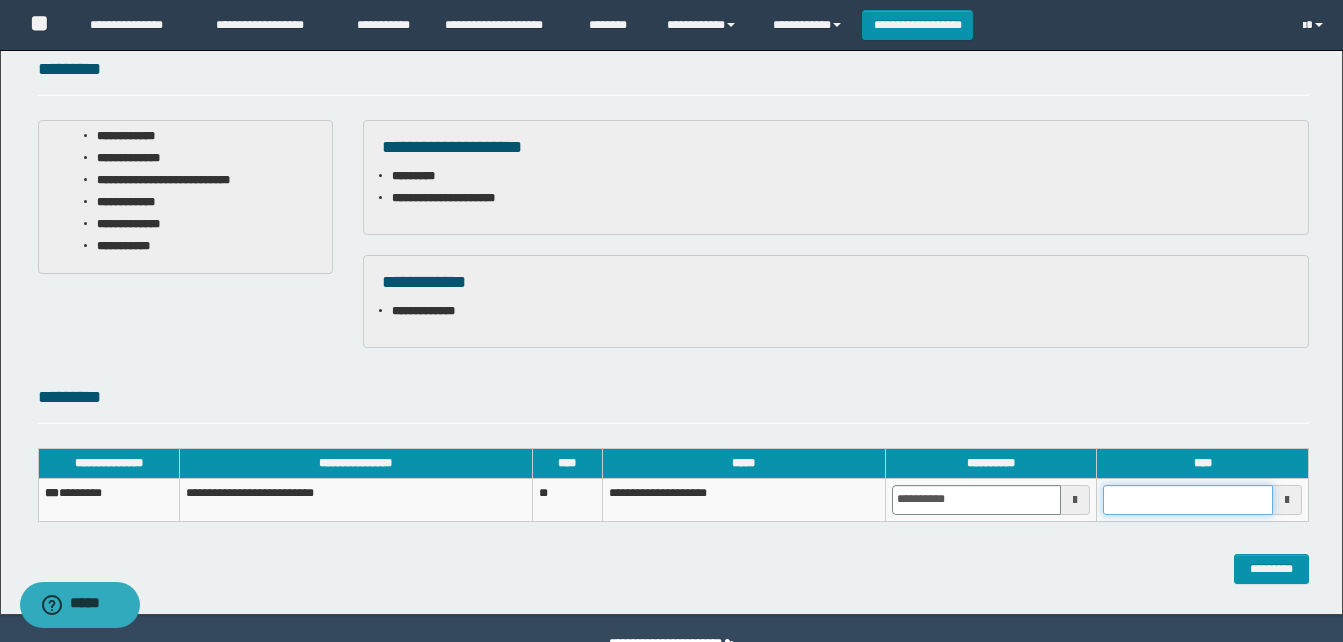 click at bounding box center [1188, 500] 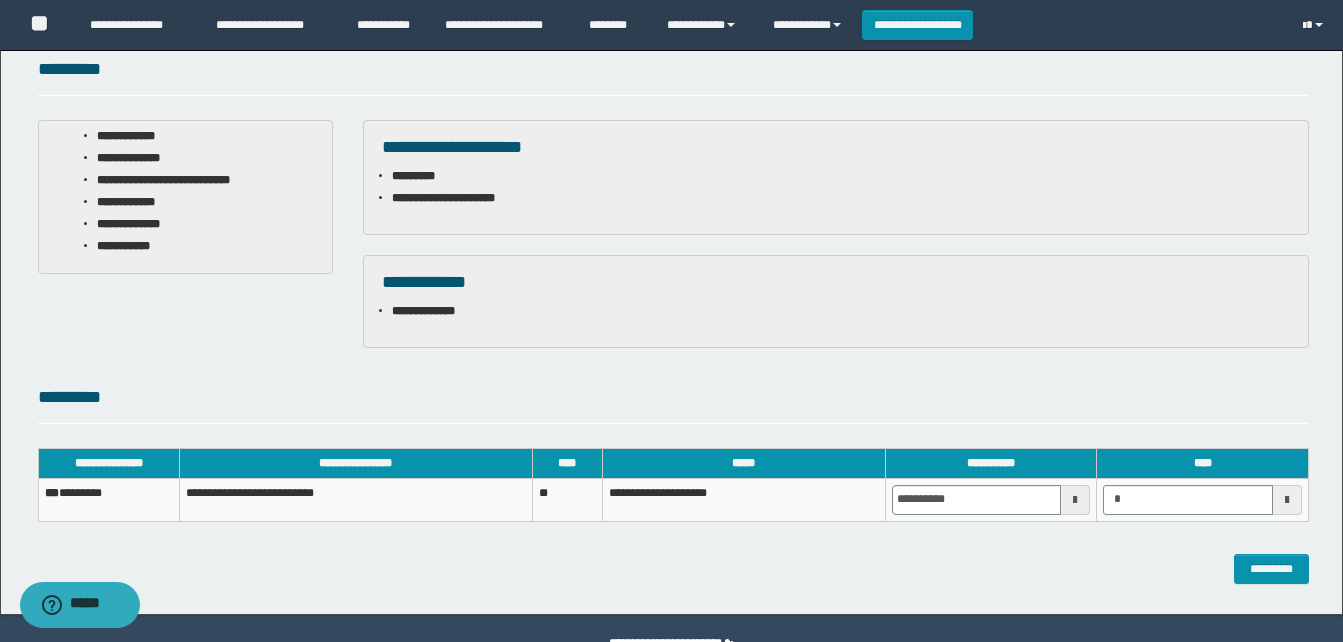 type on "*******" 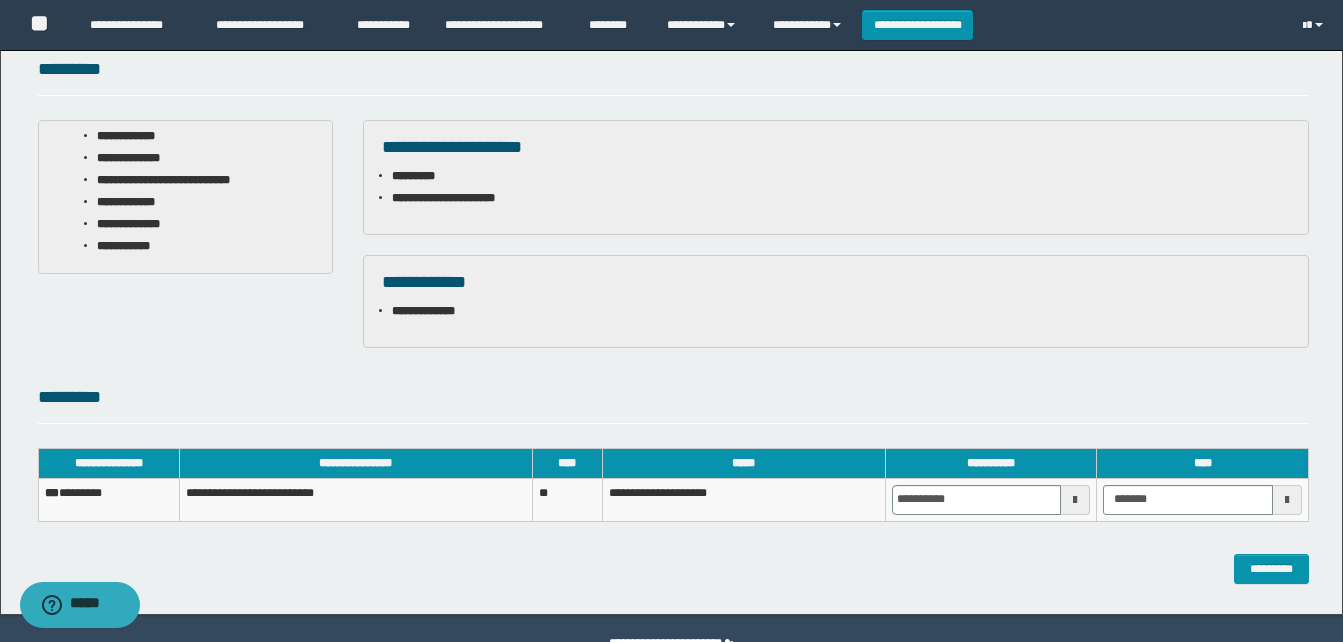 click on "**********" at bounding box center (671, 177) 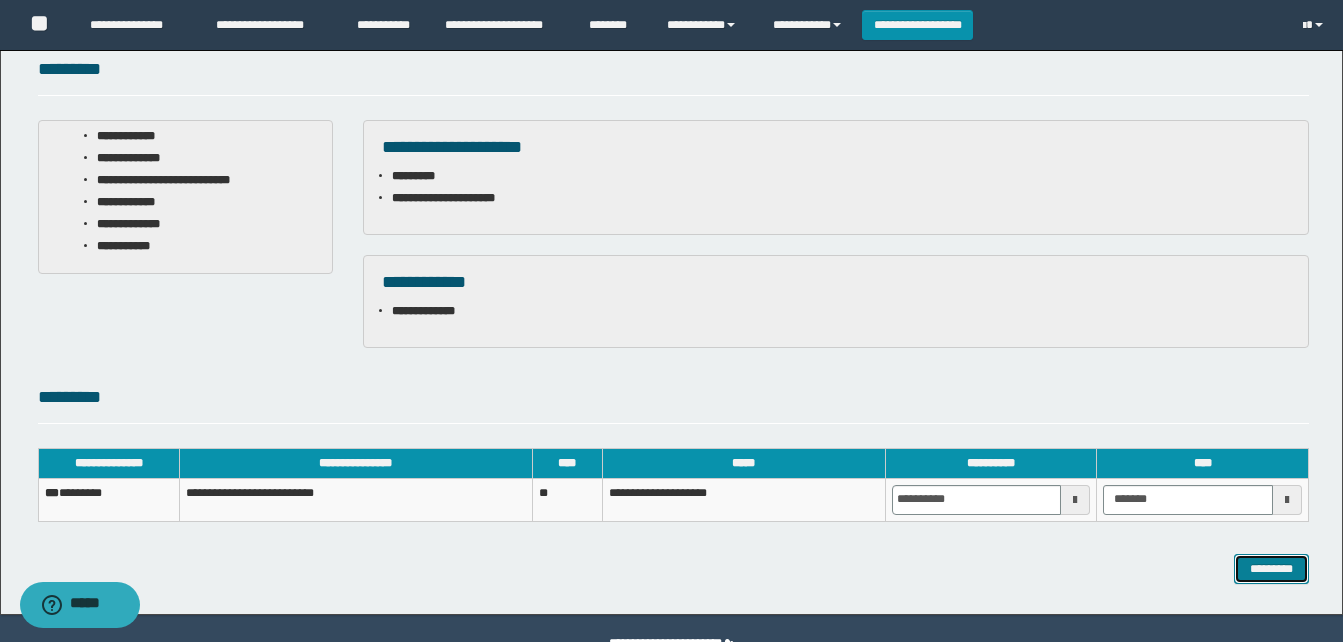 click on "*********" at bounding box center (1271, 569) 